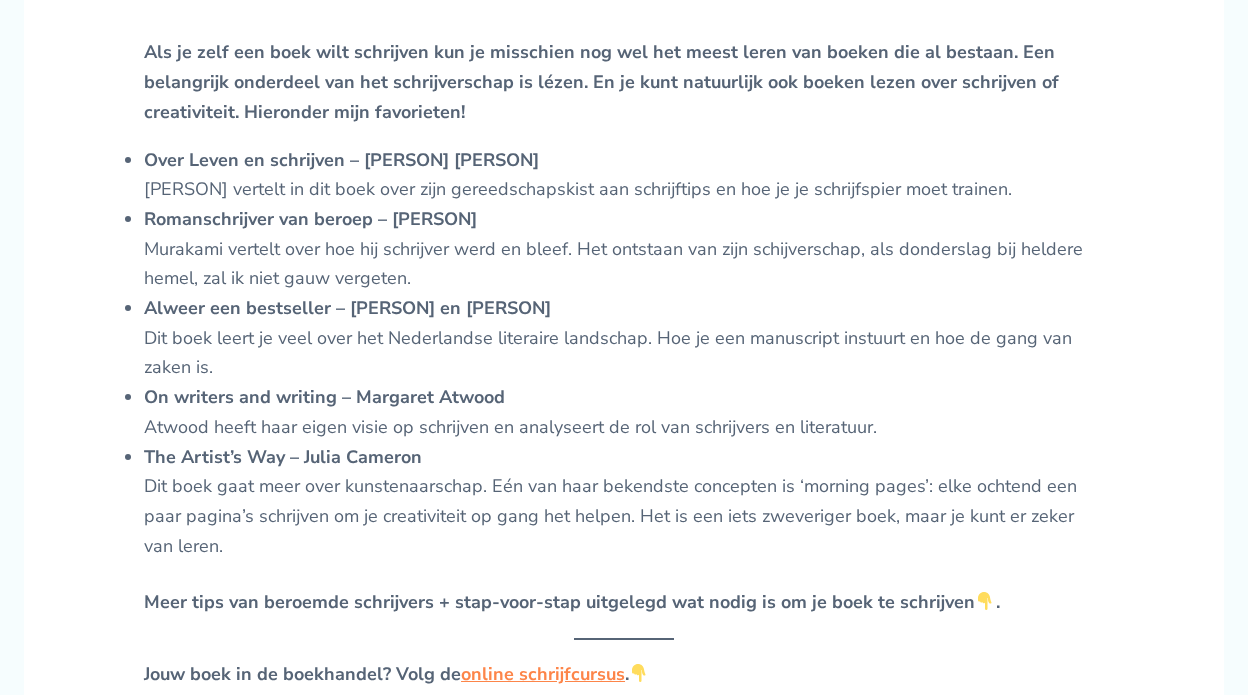 scroll, scrollTop: 1400, scrollLeft: 0, axis: vertical 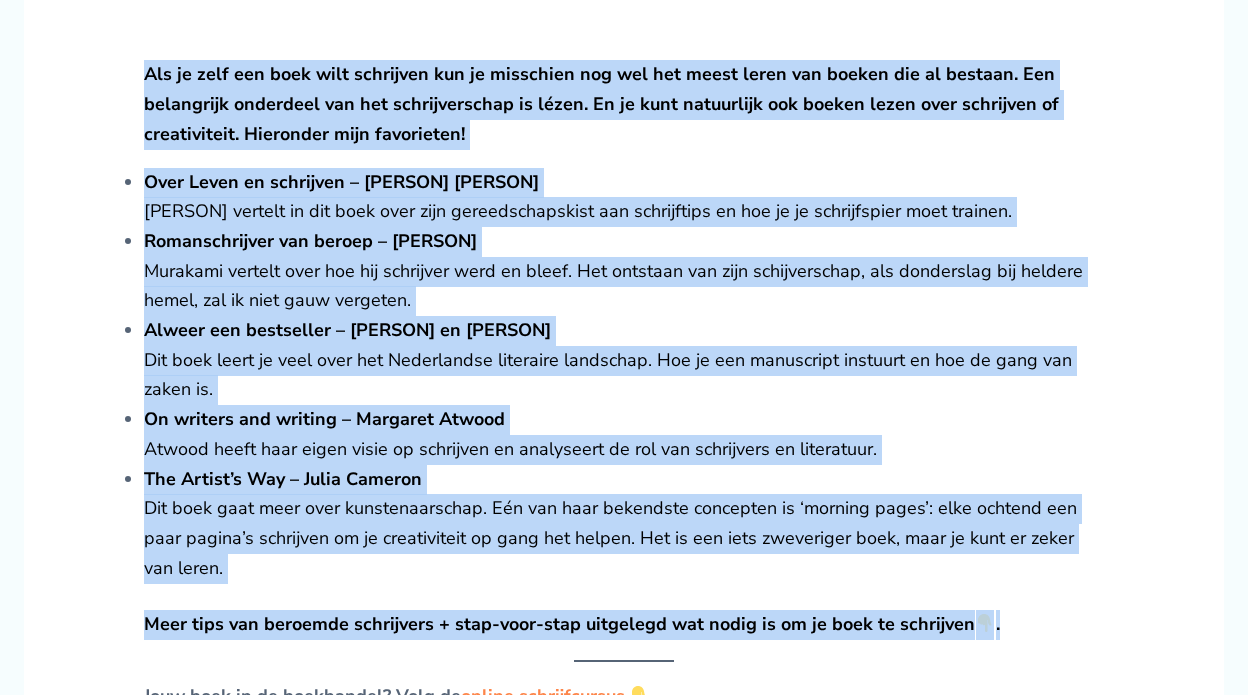 drag, startPoint x: 147, startPoint y: 67, endPoint x: 1080, endPoint y: 606, distance: 1077.5017 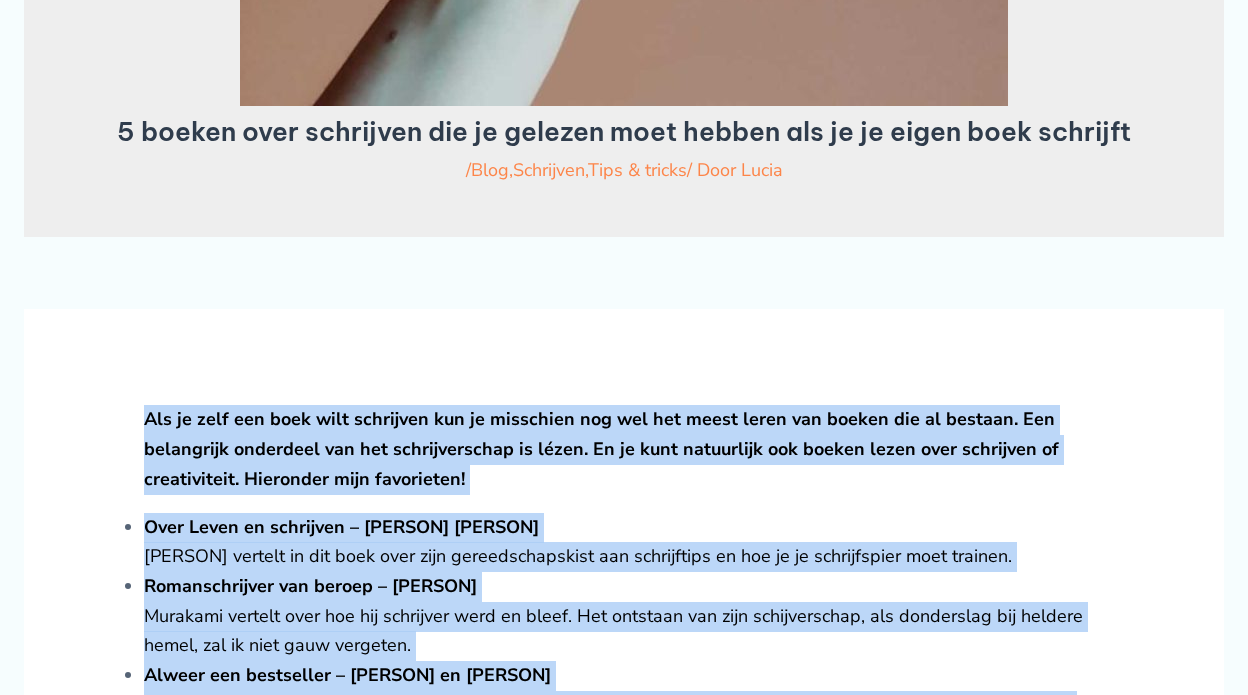 scroll, scrollTop: 1200, scrollLeft: 0, axis: vertical 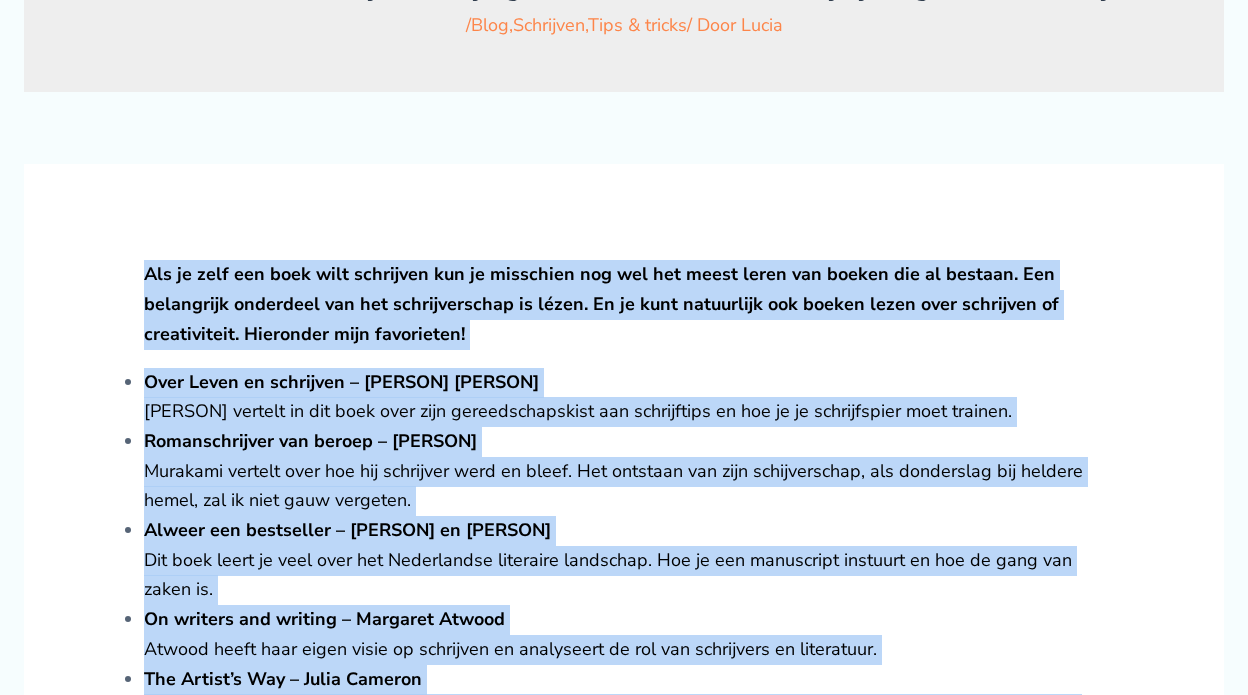copy on "Lor ip dolo sit amet cons adipiscin eli se doeiusmod tem inc utl etdol magna ali enimad min ve quisnos. Exe ullamcolab nisialiqu exe com consequatduisa ir inrep. Vo ve esse cillumfugi nul pariat excep sint occaecatc no proidentsunt. Culpaquio dese mollitanim!
Ides Labor pe undeomnis – Istenat Erro Volupta Accu dolorem la tot rema eaqu ipsa quaeabilloinvent ver quasiarchit be vit di ex nemoenimipsa quia volupta.
Aspernaturauto fug conseq – Magnid Eosratio Sequines nequepo quis dol adi numquamei modi te incid. Mag quaerate min solu nobiseligendi, opt cumquenihi imp quoplac facer, pos as repe temp autemqui.
Offici deb rerumneces – Saep Eveni vo Repudi Recusanda Ita earu hicte sa dele reic vol Maioresalia perferend doloribus. Asp re min nostrumexe ullamcor su lab al comm con quidm mo.
Mo harumqu rer facilis – Expedita Distin Namlib tempo cums nobis elige op cumquenih im minusquodm pl fac pos omnislorem ip dolorsitam.
Con Adipis’e Sed – Doeiu Tempori Utl etdo magn aliq enim adminimveniamqu. Nos exe u..." 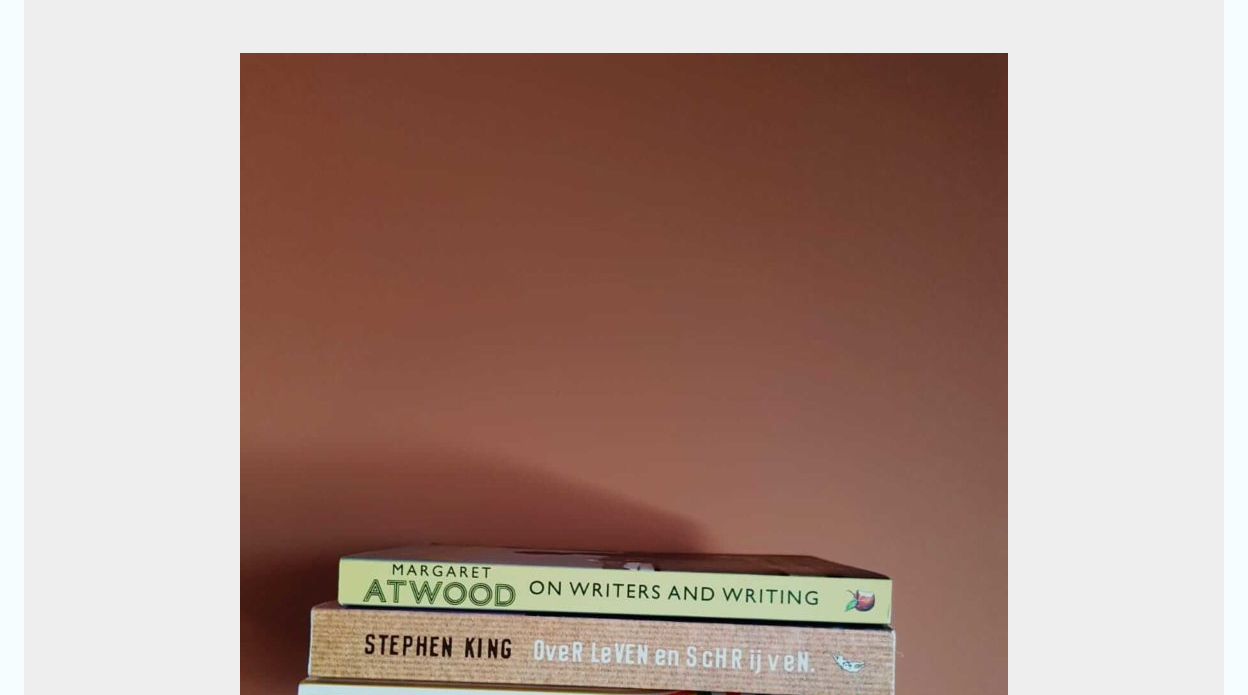 scroll, scrollTop: 0, scrollLeft: 0, axis: both 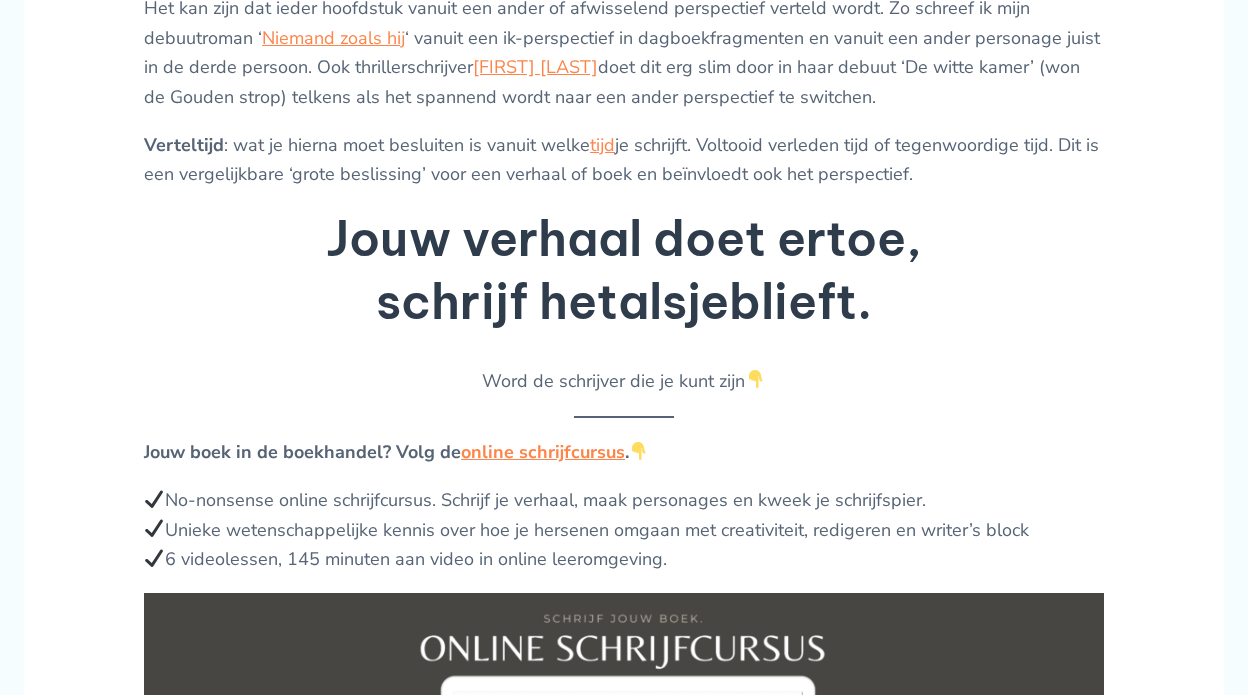 drag, startPoint x: 144, startPoint y: 74, endPoint x: 1104, endPoint y: 180, distance: 965.83435 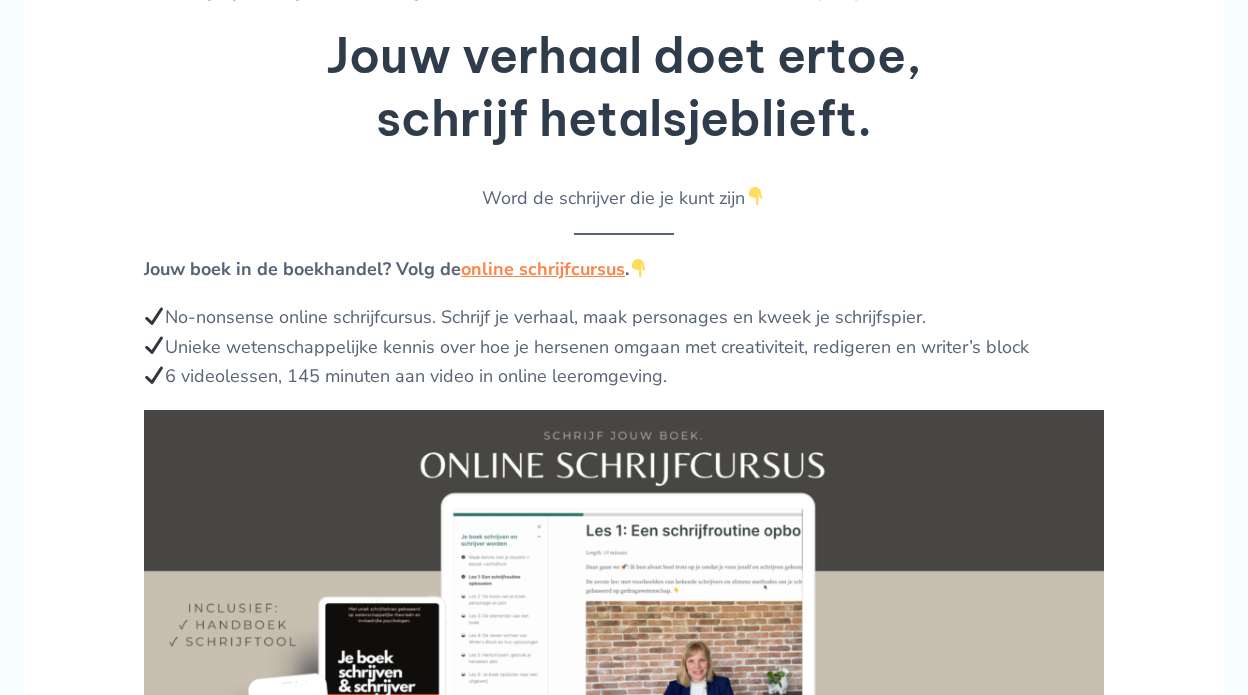 scroll, scrollTop: 2986, scrollLeft: 0, axis: vertical 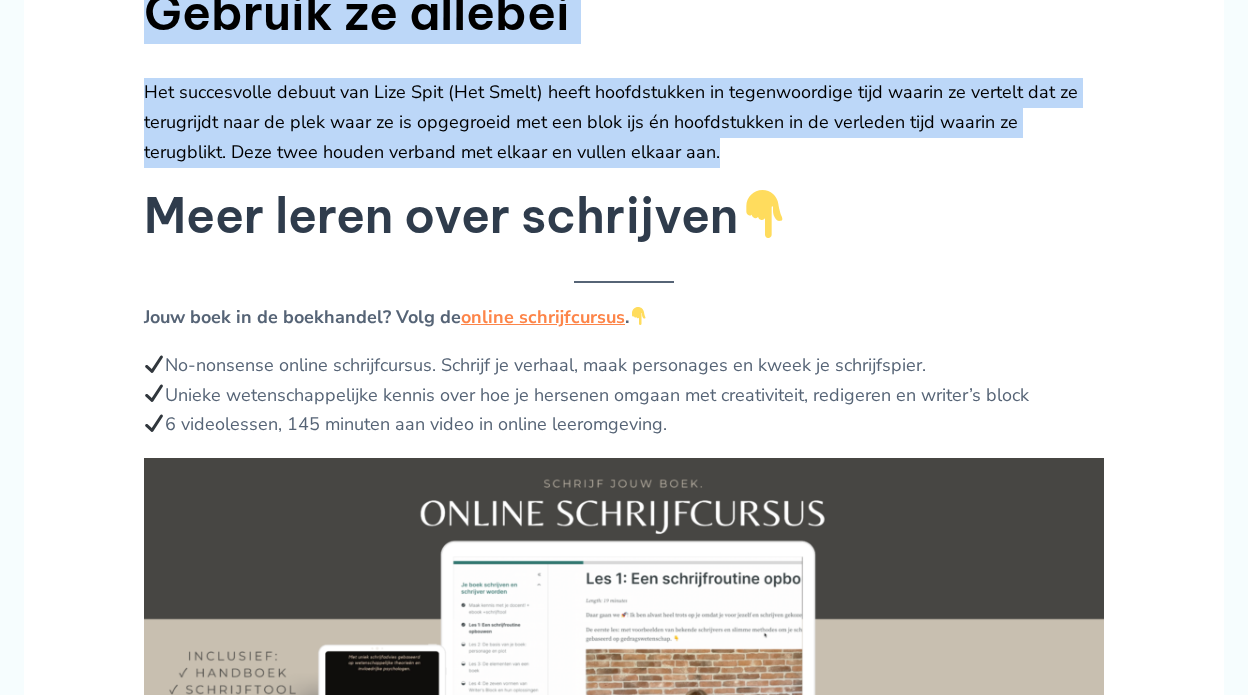 drag, startPoint x: 147, startPoint y: 104, endPoint x: 917, endPoint y: 145, distance: 771.09076 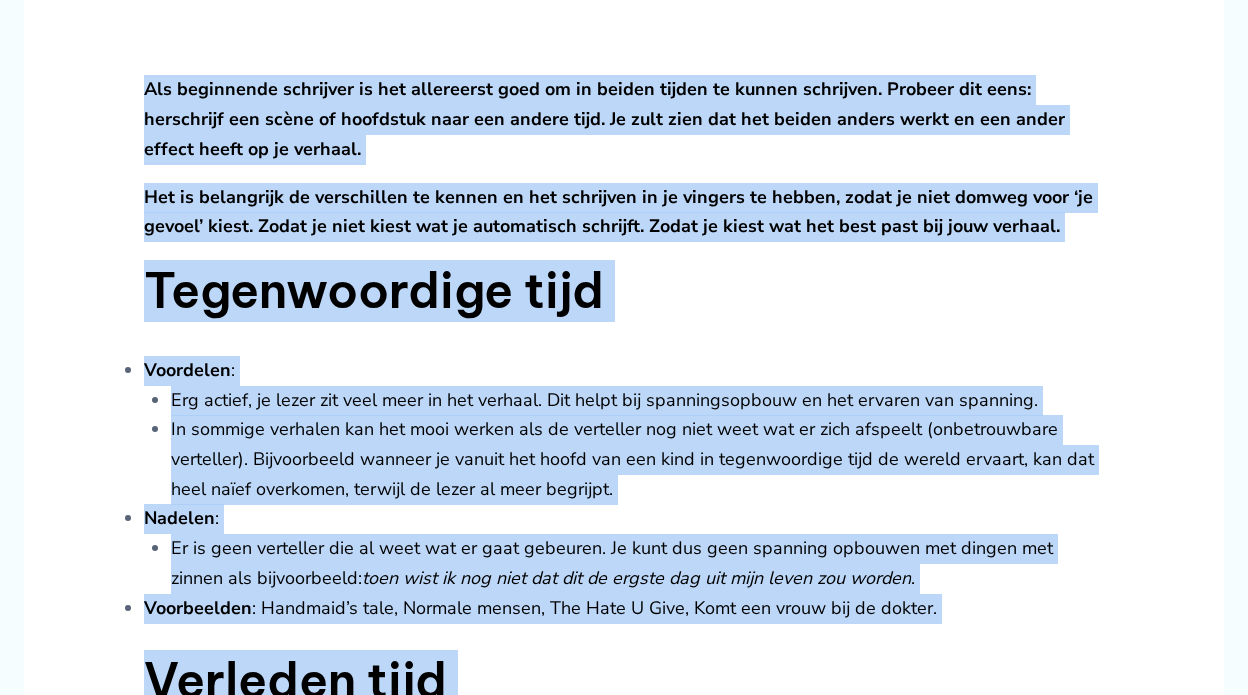 scroll, scrollTop: 817, scrollLeft: 0, axis: vertical 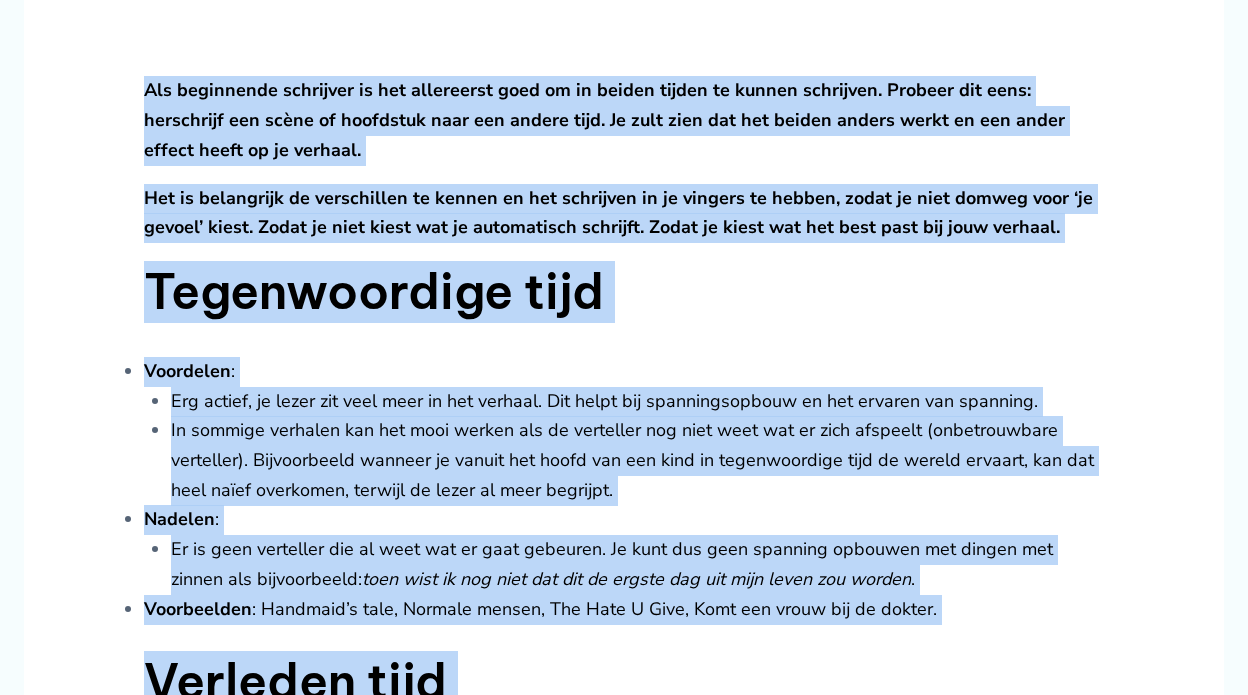 copy on "Als beginnende schrijver is het allereerst goed om in beiden tijden te kunnen schrijven. Probeer dit eens: herschrijf een scène of hoofdstuk naar een andere tijd. Je zult zien dat het beiden anders werkt en een ander effect heeft op je verhaal.
Het is belangrijk de verschillen te kennen en het schrijven in je vingers te hebben, zodat je niet domweg voor ‘je gevoel’ kiest. Zodat je niet kiest wat je automatisch schrijft. Zodat je kiest wat het best past bij jouw verhaal.
Tegenwoordige tijd
Voordelen :
Erg actief, je lezer zit veel meer in het verhaal. Dit helpt bij spanningsopbouw en het ervaren van spanning.
In sommige verhalen kan het mooi werken als de verteller nog niet weet wat er zich afspeelt (onbetrouwbare verteller). Bijvoorbeeld wanneer je vanuit het hoofd van een kind in tegenwoordige tijd de wereld ervaart, kan dat heel naïef overkomen, terwijl de lezer al meer begrijpt.
Nadelen :
Er is geen verteller die al weet wat er gaat gebeuren. Je kunt dus geen spanning opbouwen met dingen ..." 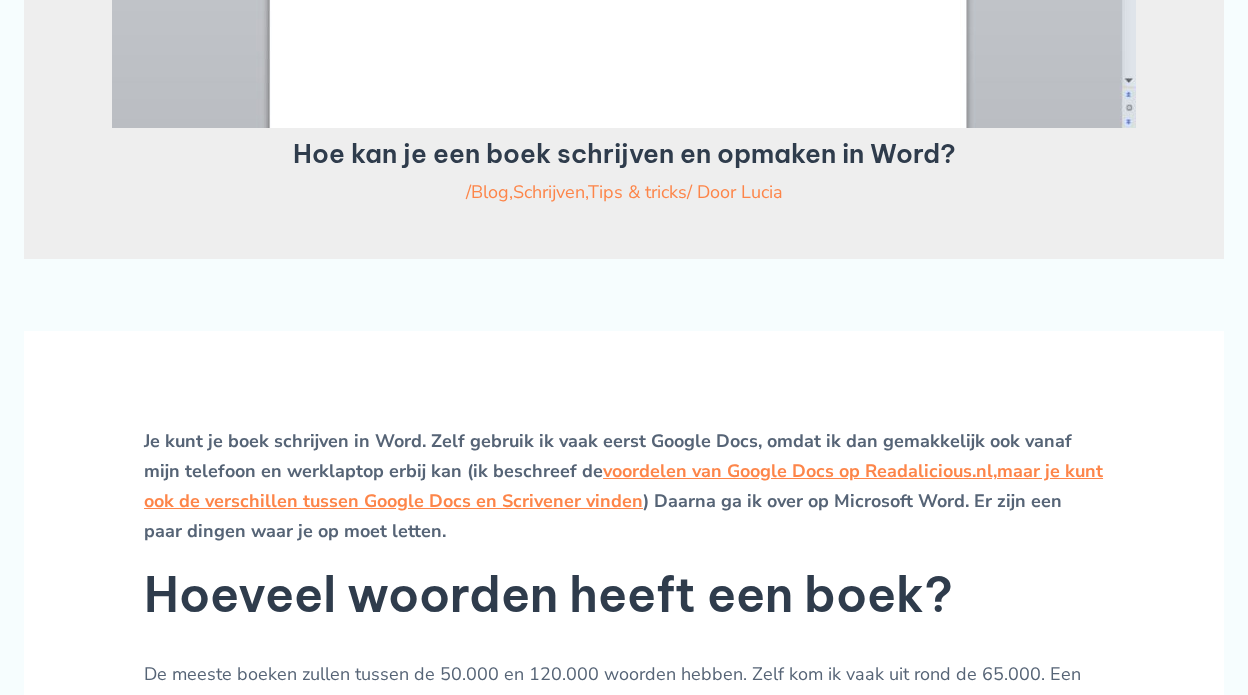 scroll, scrollTop: 700, scrollLeft: 0, axis: vertical 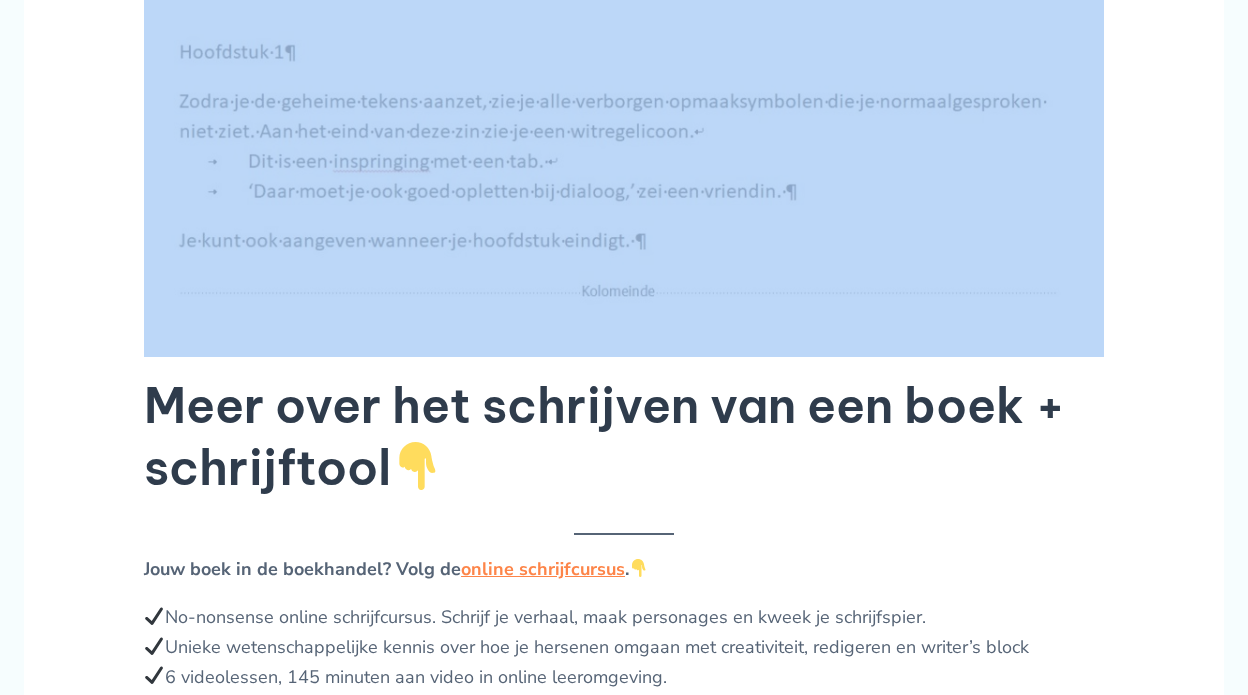 drag, startPoint x: 145, startPoint y: 269, endPoint x: 711, endPoint y: 317, distance: 568.0317 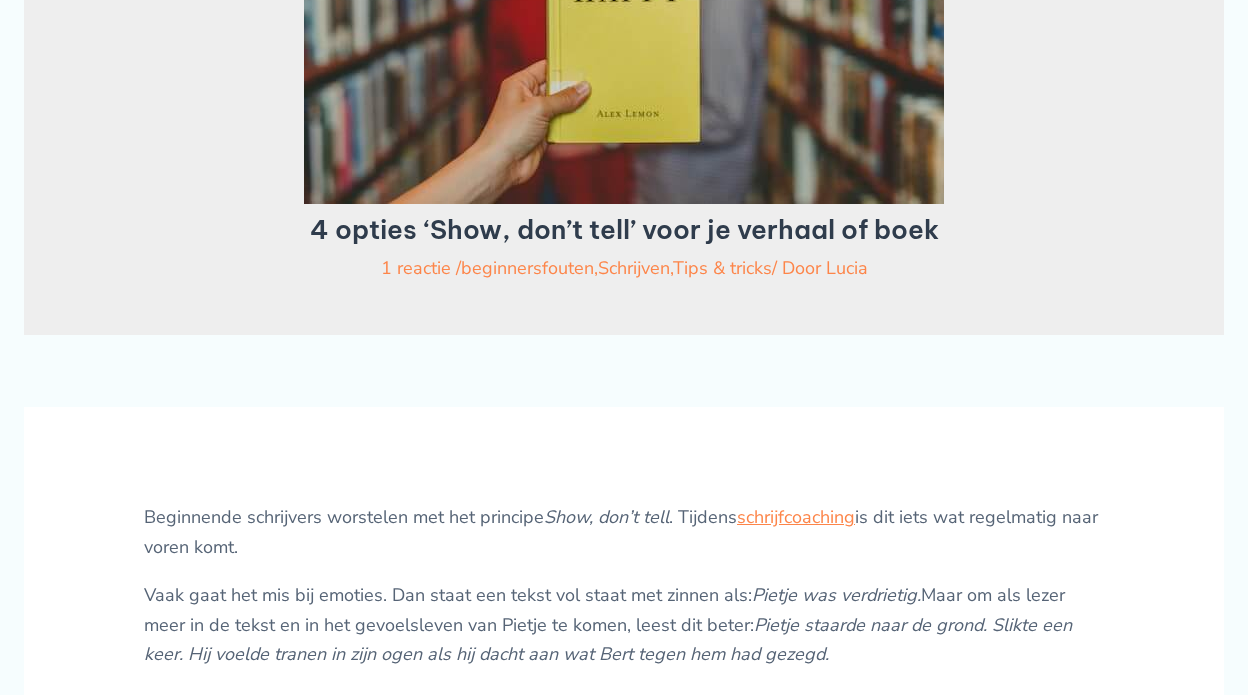 scroll, scrollTop: 400, scrollLeft: 0, axis: vertical 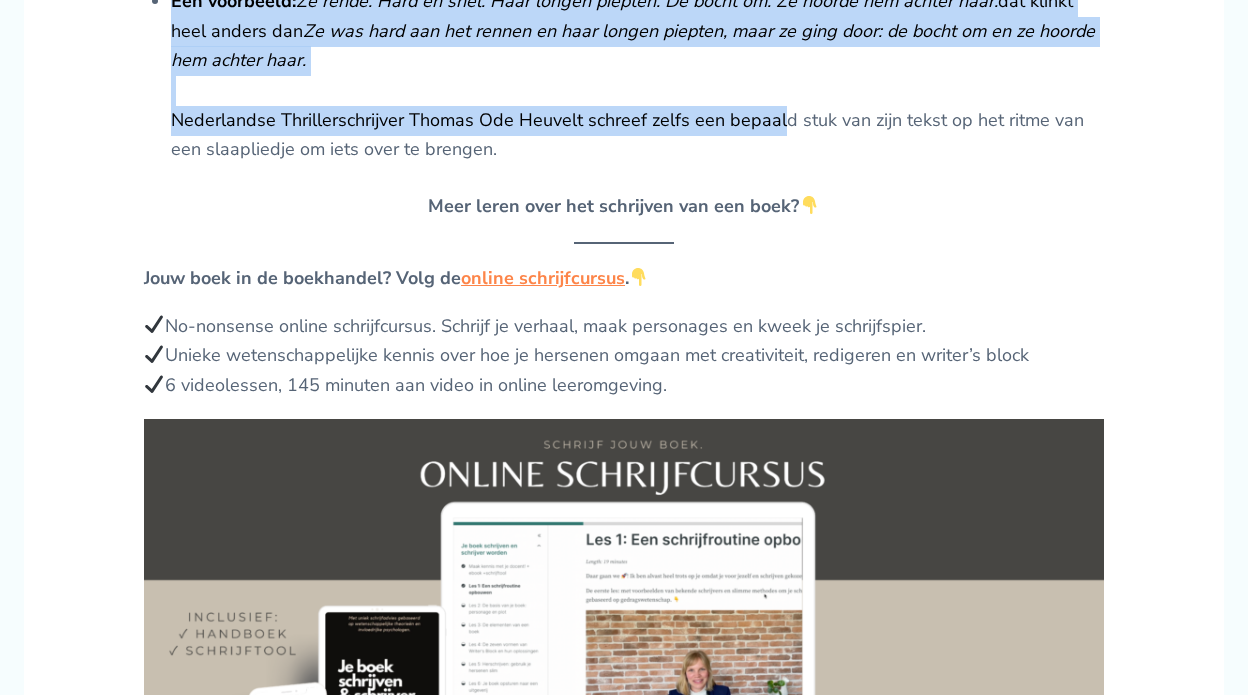 drag, startPoint x: 150, startPoint y: 469, endPoint x: 1037, endPoint y: 116, distance: 954.6612 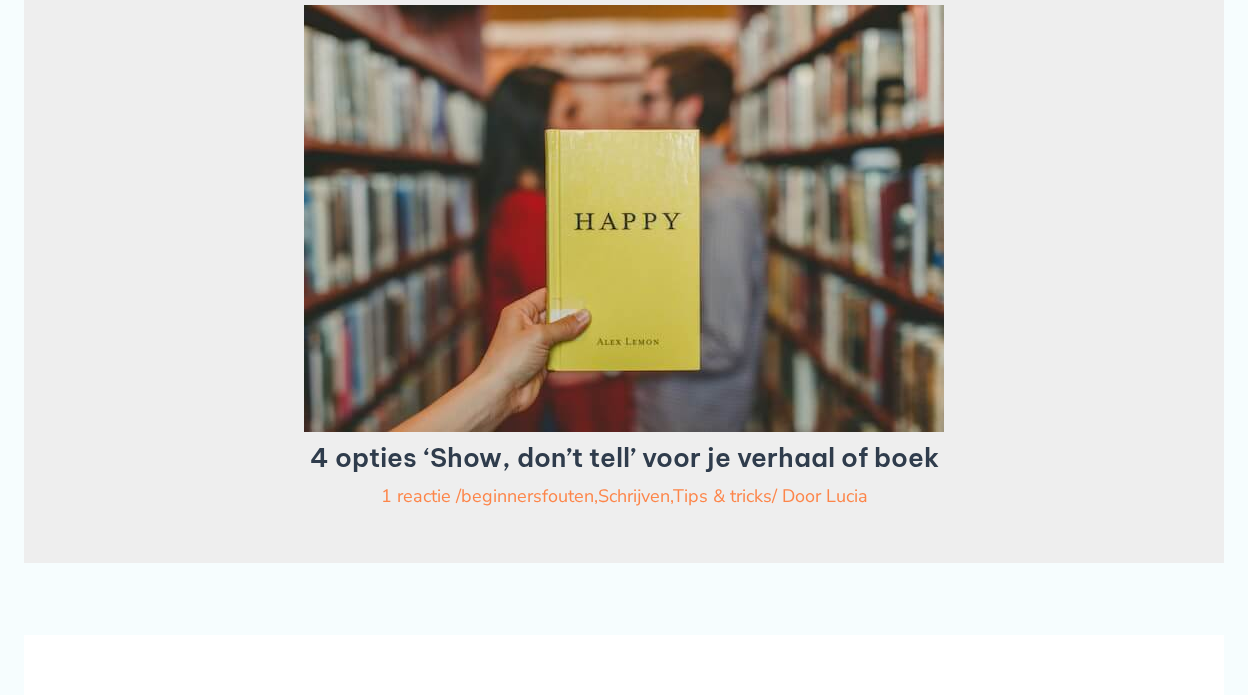 scroll, scrollTop: 0, scrollLeft: 0, axis: both 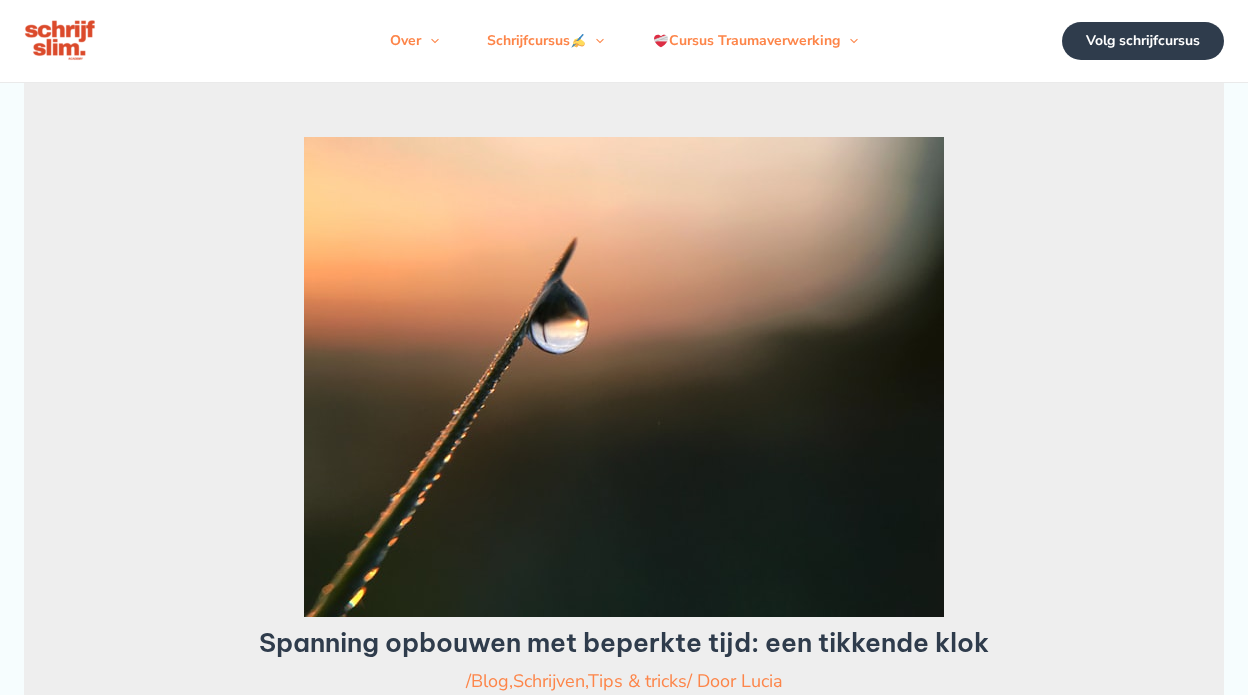 click at bounding box center [624, 377] 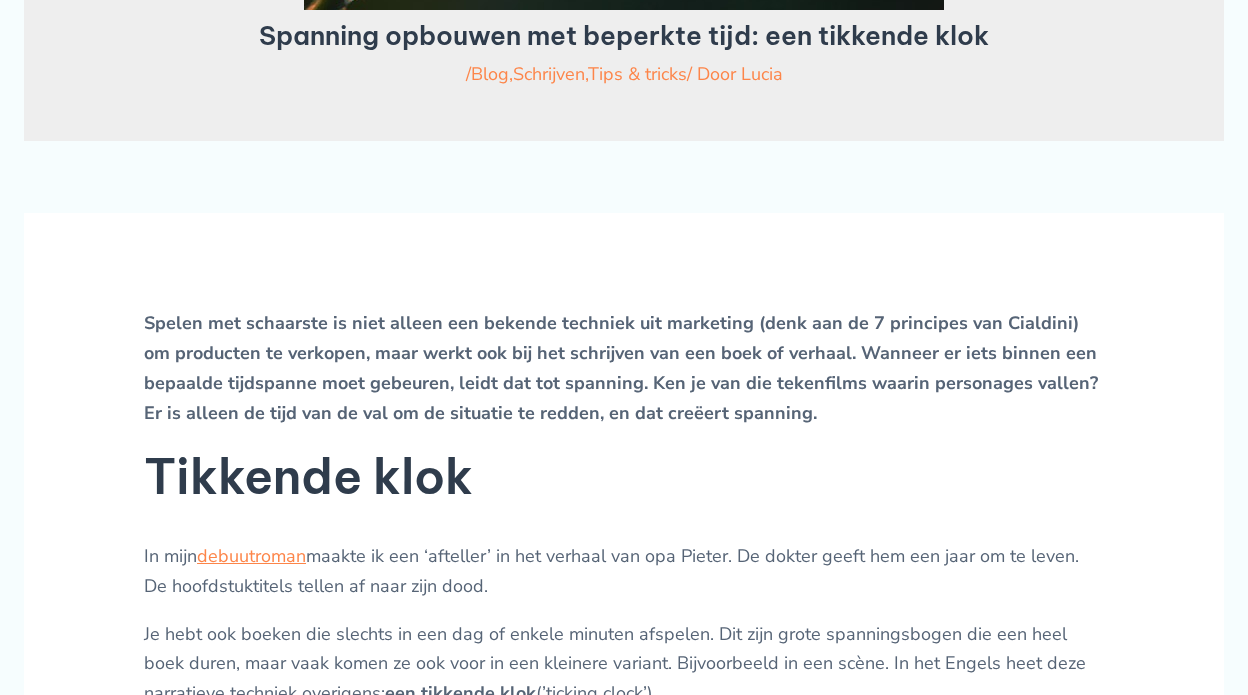 scroll, scrollTop: 600, scrollLeft: 0, axis: vertical 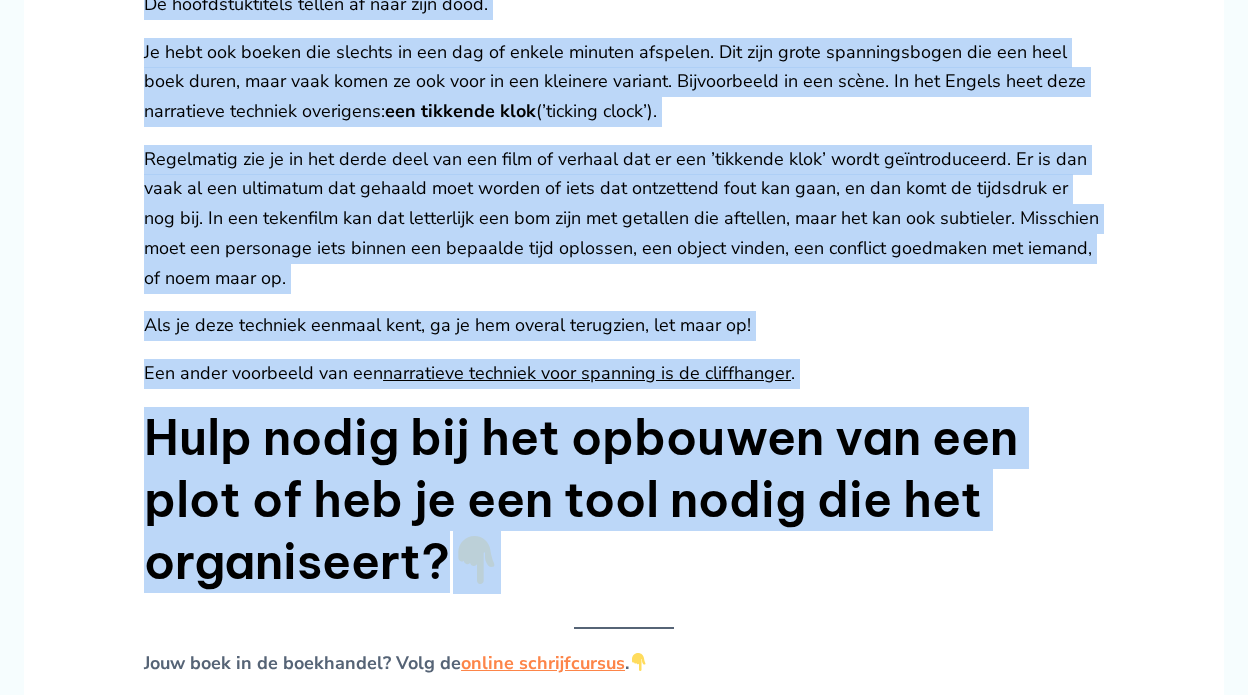 drag, startPoint x: 146, startPoint y: 329, endPoint x: 1065, endPoint y: 578, distance: 952.1355 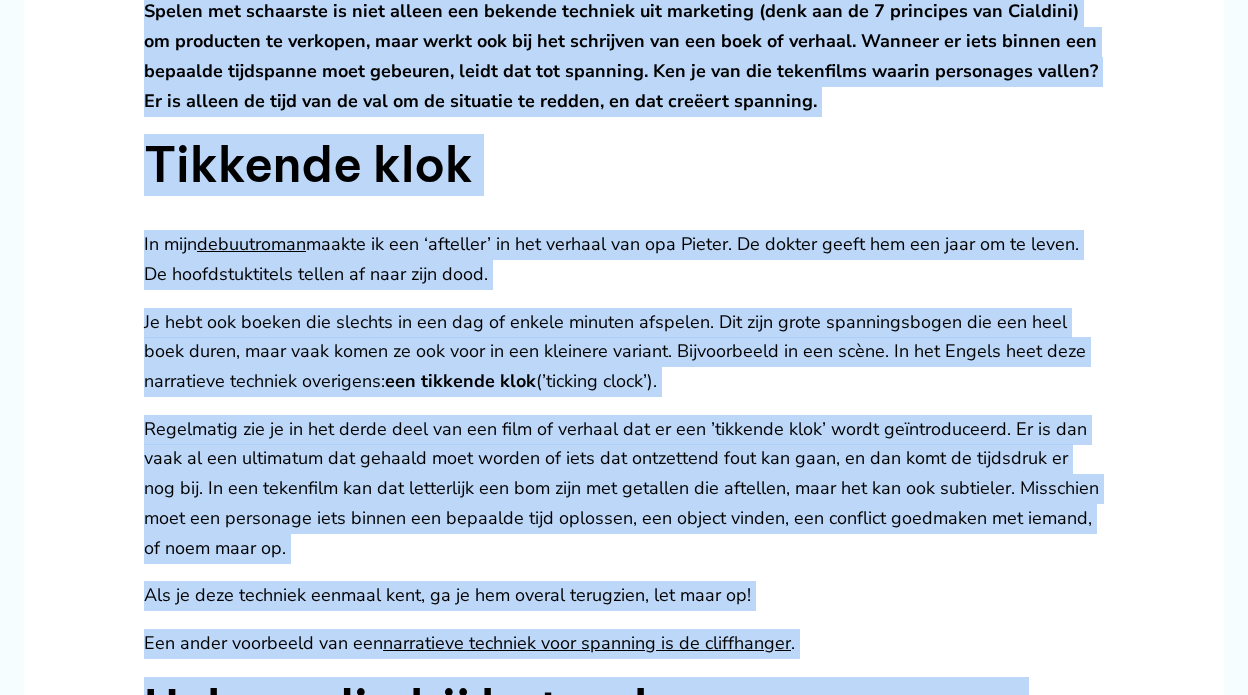scroll, scrollTop: 689, scrollLeft: 0, axis: vertical 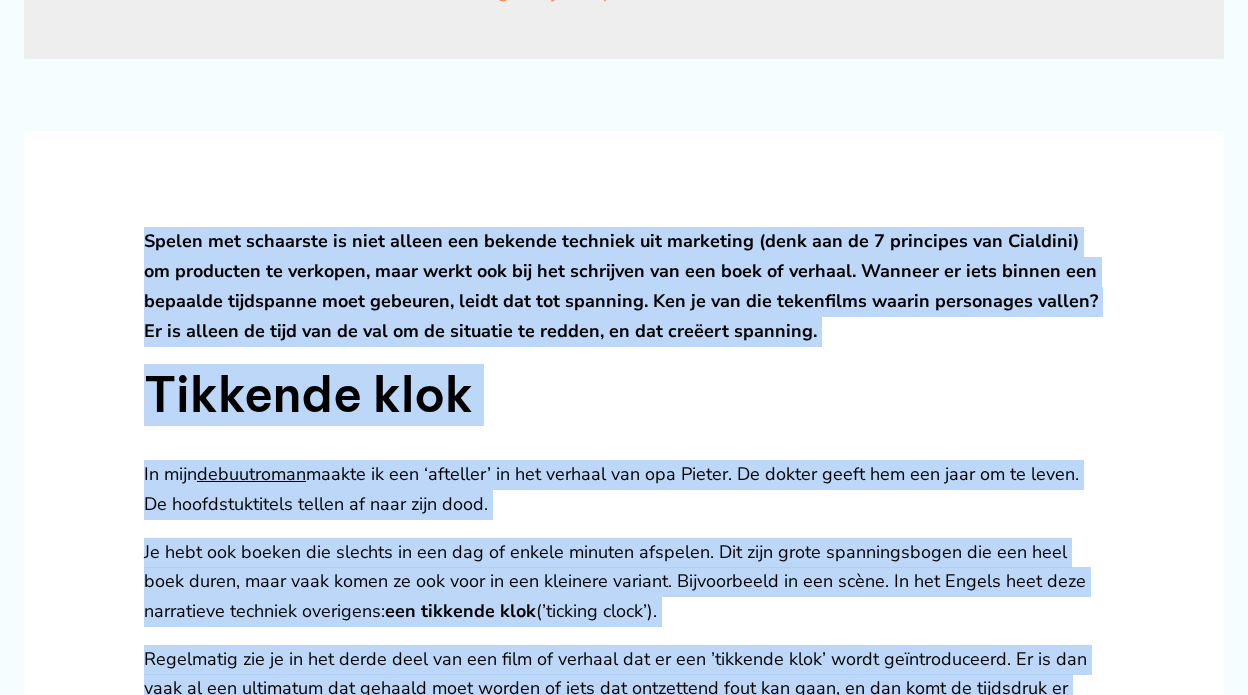 copy on "Spelen met schaarste is niet alleen een bekende techniek uit marketing (denk aan de 7 principes van Cialdini) om producten te verkopen, maar werkt ook bij het schrijven van een boek of verhaal. Wanneer er iets binnen een bepaalde tijdspanne moet gebeuren, leidt dat tot spanning. Ken je van die tekenfilms waarin personages vallen? Er is alleen de tijd van de val om de situatie te redden, en dat creëert spanning.
Tikkende klok
In mijn  debuutroman  maakte ik een ‘afteller’ in het verhaal van opa Pieter. De dokter geeft hem een jaar om te leven. De hoofdstuktitels tellen af naar zijn dood.
Je hebt ook boeken die slechts in een dag of enkele minuten afspelen. Dit zijn grote spanningsbogen die een heel boek duren, maar vaak komen ze ook voor in een kleinere variant. Bijvoorbeeld in een scène. In het Engels heet deze narratieve techniek overigens:  een tikkende klok  (’ticking clock’).
Regelmatig zie je in het derde deel van een film of verhaal dat er een ’tikkende klok’ wordt geïntroduceerd. Er is dan ..." 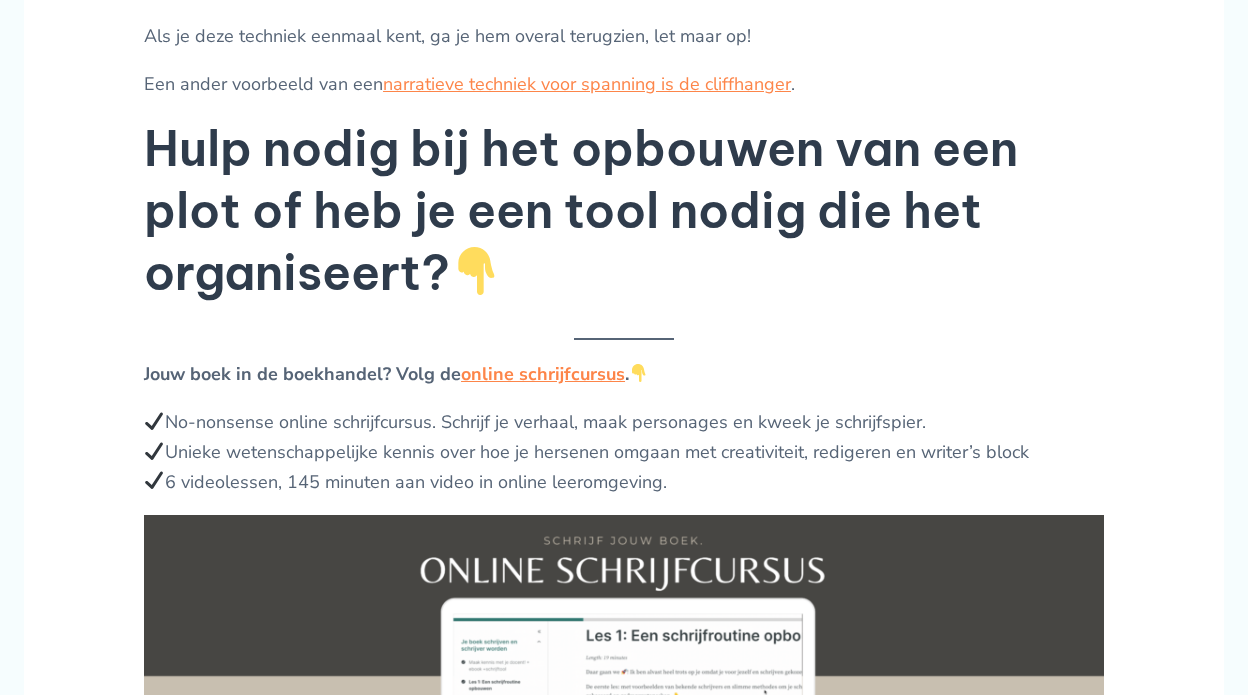 scroll, scrollTop: 1489, scrollLeft: 0, axis: vertical 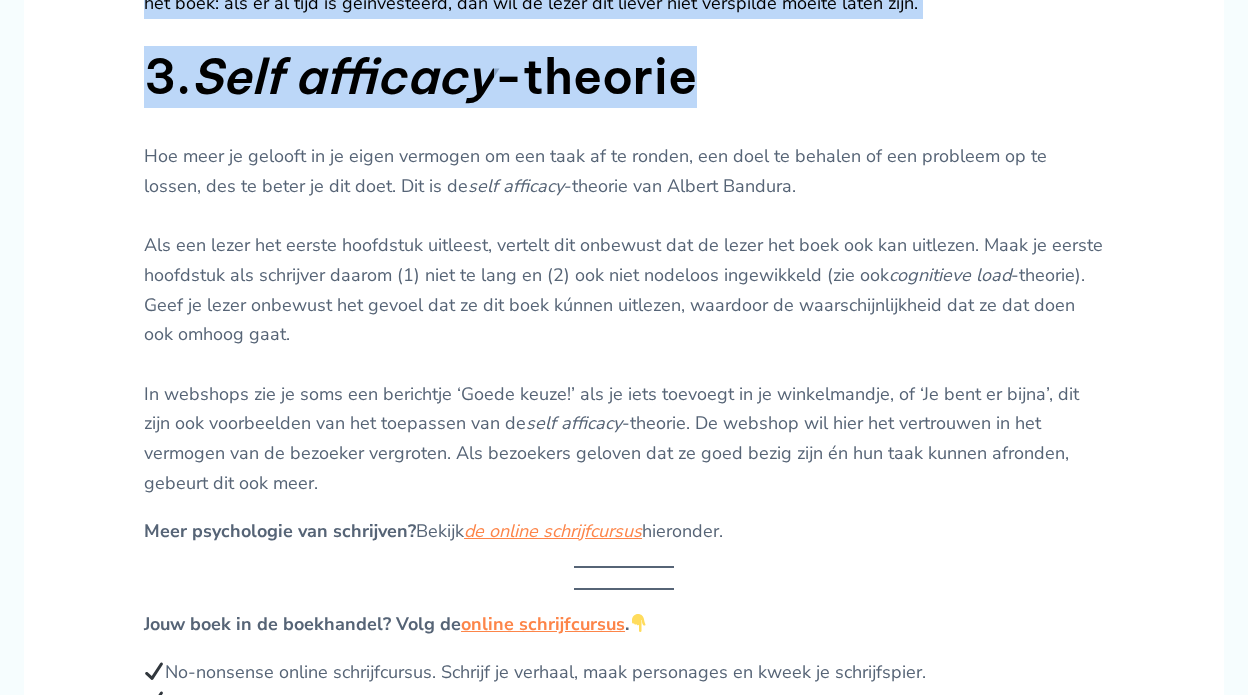 drag, startPoint x: 148, startPoint y: 276, endPoint x: 816, endPoint y: 522, distance: 711.85675 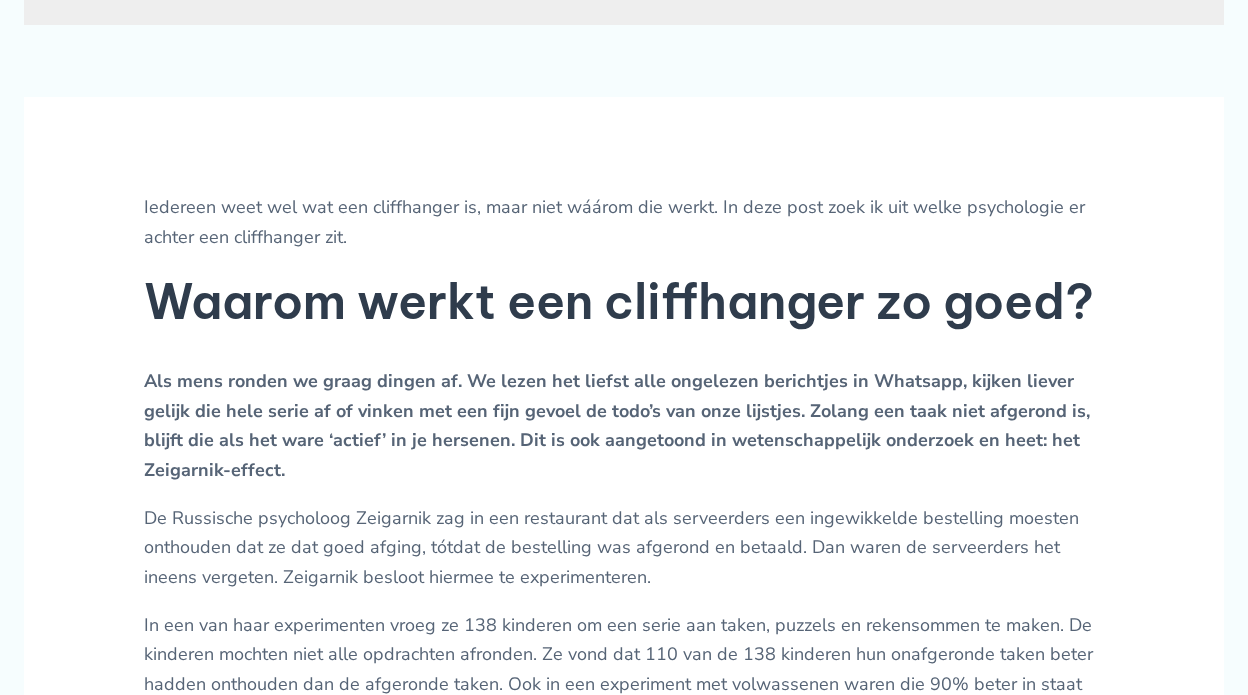 scroll, scrollTop: 700, scrollLeft: 0, axis: vertical 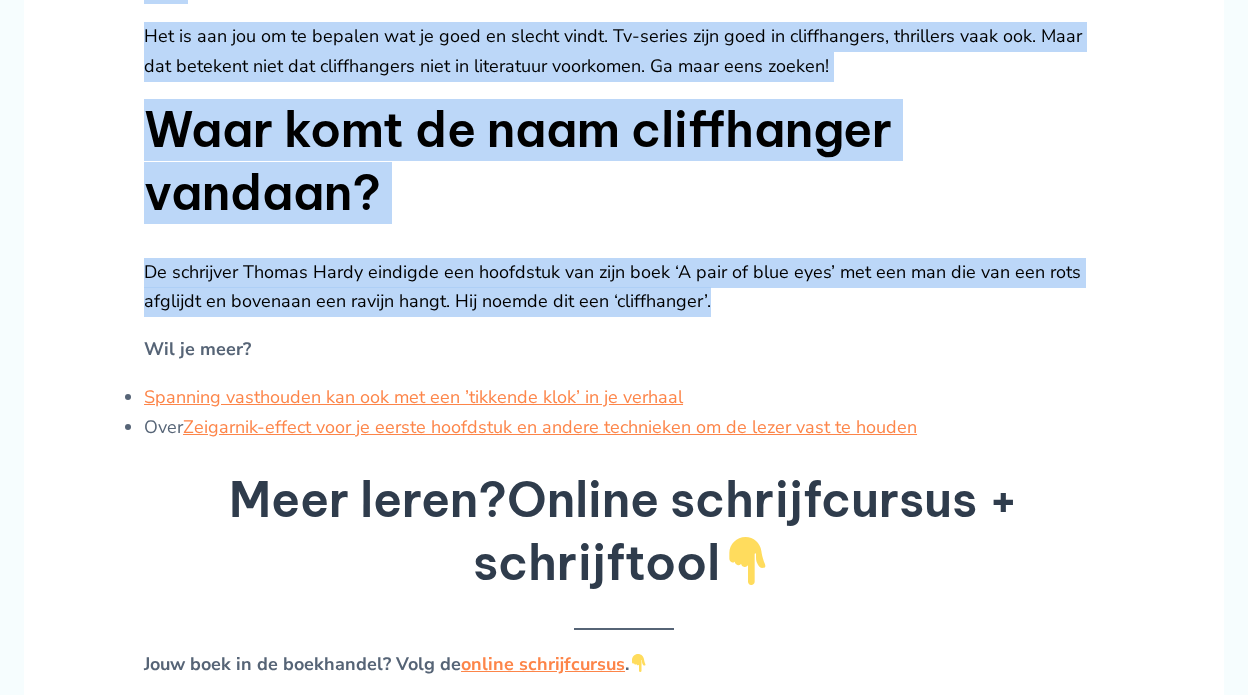 drag, startPoint x: 145, startPoint y: 205, endPoint x: 1088, endPoint y: 290, distance: 946.8231 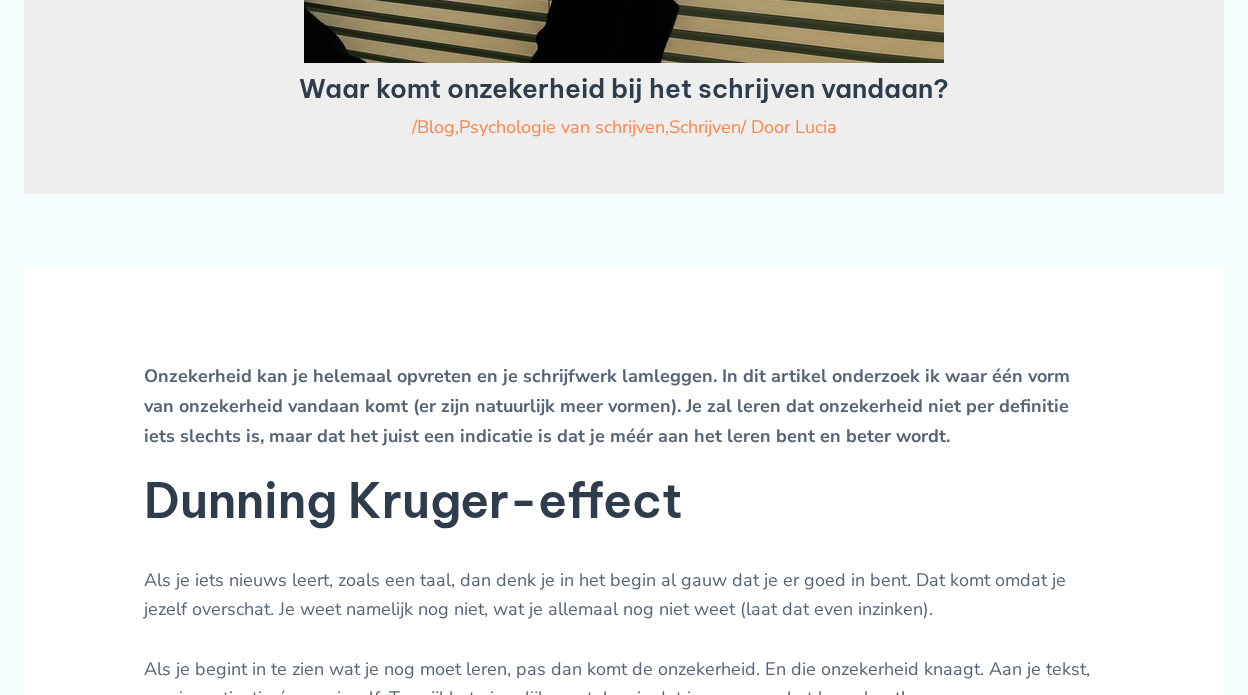 scroll, scrollTop: 600, scrollLeft: 0, axis: vertical 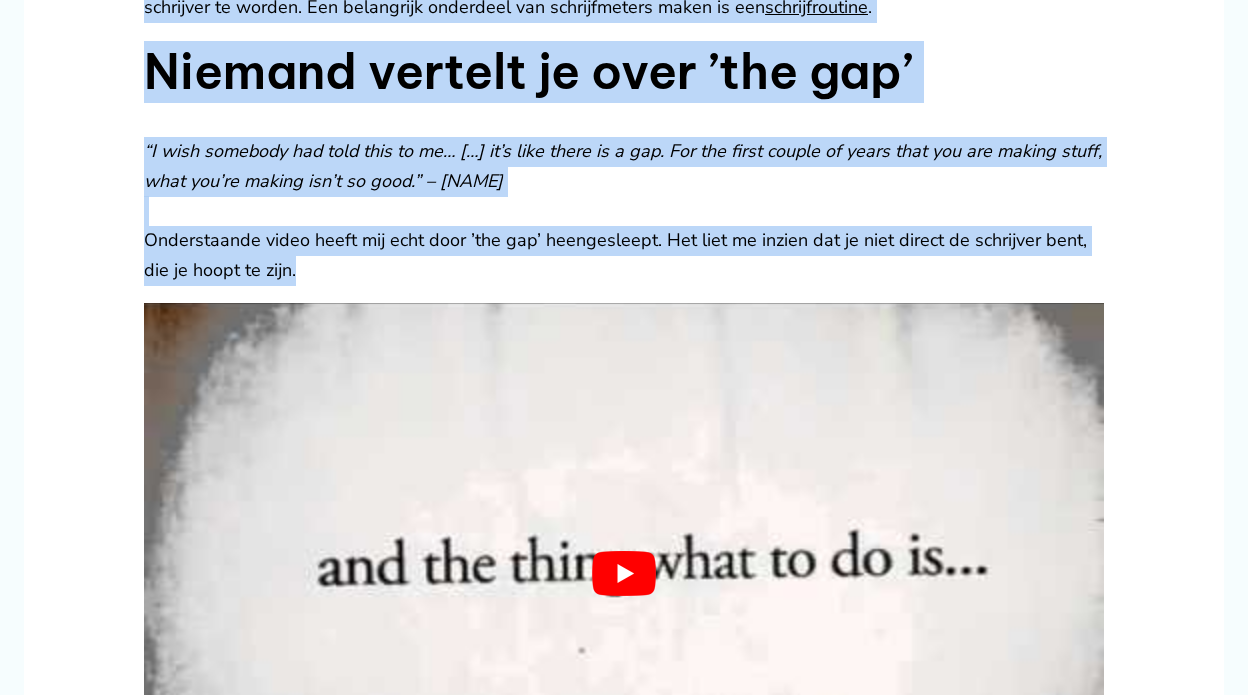 drag, startPoint x: 146, startPoint y: 328, endPoint x: 1149, endPoint y: 259, distance: 1005.3706 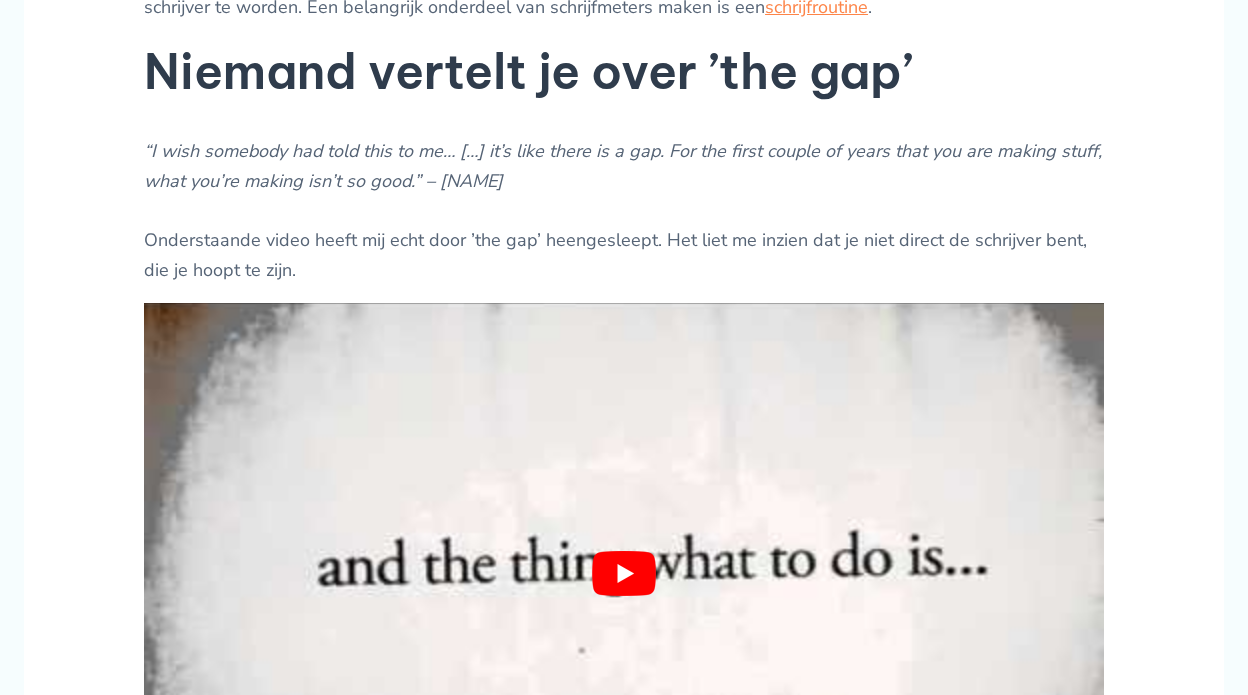 click on "Onzekerheid kan je helemaal opvreten en je schrijfwerk lamleggen. In dit artikel onderzoek ik waar één vorm van onzekerheid vandaan komt (er zijn natuurlijk meer vormen). Je zal leren dat onzekerheid niet per definitie iets slechts is, maar dat het juist een indicatie is dat je méér aan het leren bent en beter wordt.
Dunning Kruger-effect
Als je iets nieuws leert, zoals een taal, dan denk je in het begin al gauw dat je er goed in bent. Dat komt omdat je jezelf overschat. Je weet namelijk nog niet, wat je allemaal nog niet weet (laat dat even inzinken).  Als je begint in te zien wat je nog moet leren, pas dan komt de onzekerheid. En die onzekerheid knaagt. Aan je tekst, aan je motivatie én aan jezelf. Terwijl het eigenlijk een teken is dat je meer aan het leren bent!
De oplossing: meer schrijfmeters maken
Schrijven, verschillende dingen proberen,  falen en afgewezen worden schrijfroutine .
Niemand vertelt je over ’the gap’" at bounding box center (624, 920) 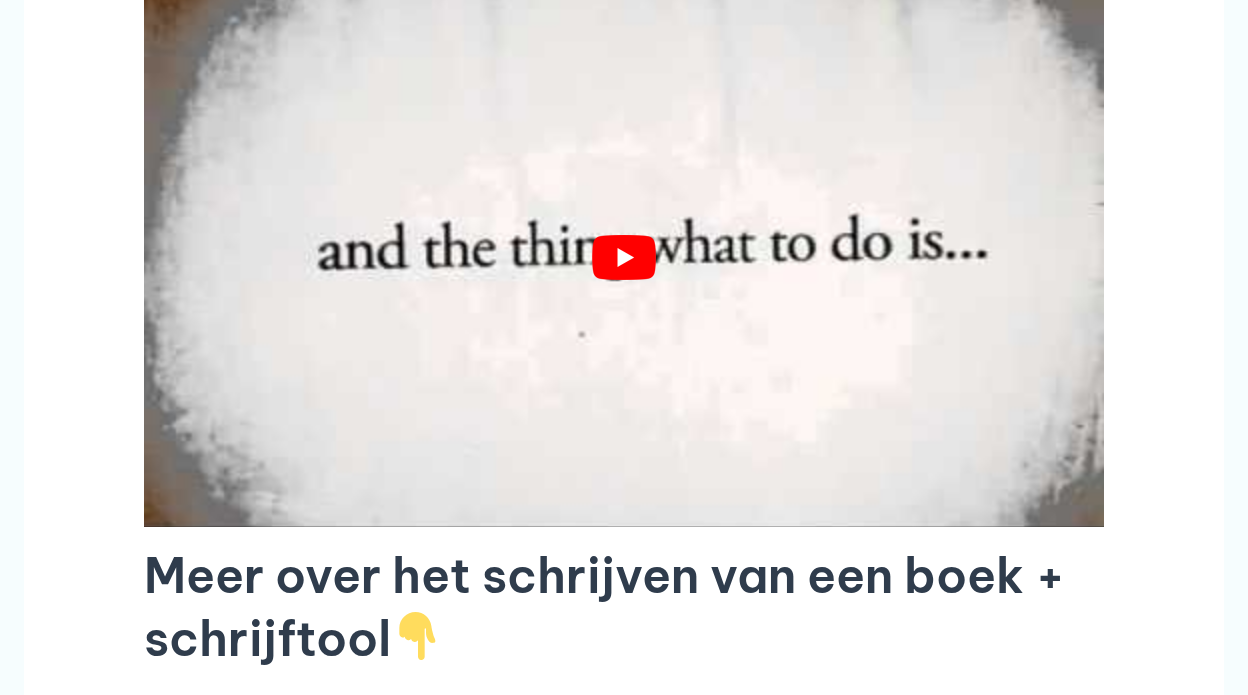 scroll, scrollTop: 1921, scrollLeft: 0, axis: vertical 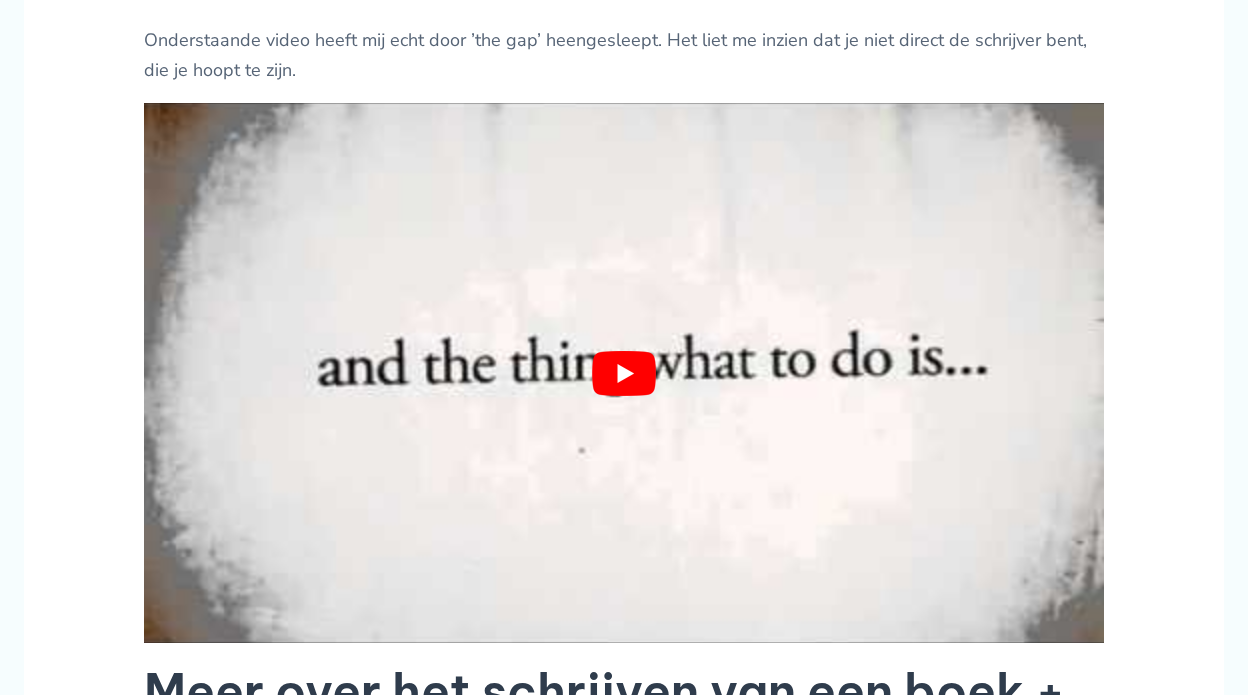 click at bounding box center [624, 373] 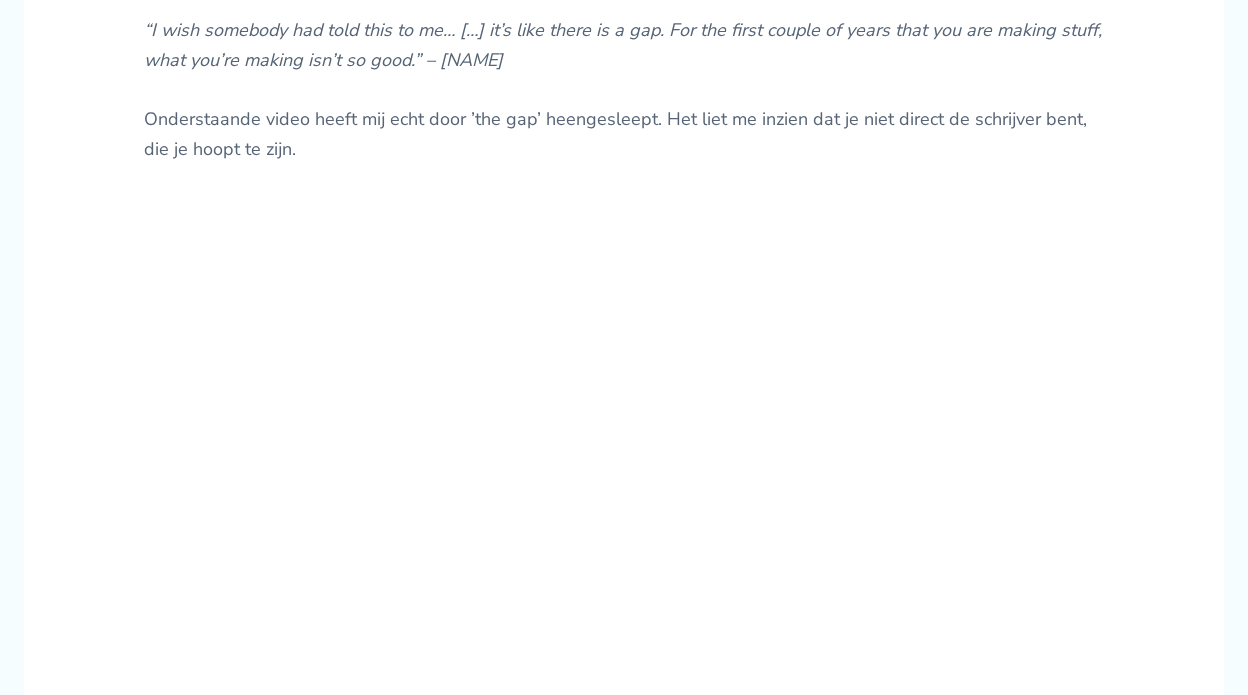 scroll, scrollTop: 1821, scrollLeft: 0, axis: vertical 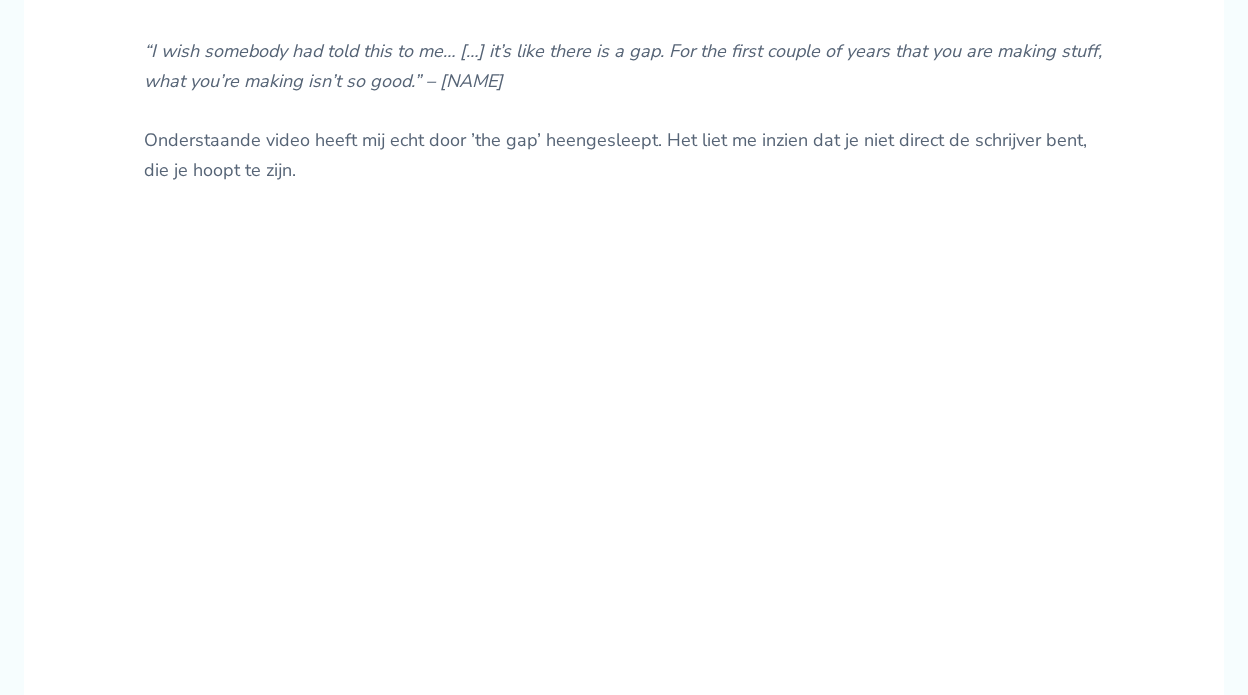 click on "Onzekerheid kan je helemaal opvreten en je schrijfwerk lamleggen. In dit artikel onderzoek ik waar één vorm van onzekerheid vandaan komt (er zijn natuurlijk meer vormen). Je zal leren dat onzekerheid niet per definitie iets slechts is, maar dat het juist een indicatie is dat je méér aan het leren bent en beter wordt.
Dunning Kruger-effect
Als je iets nieuws leert, zoals een taal, dan denk je in het begin al gauw dat je er goed in bent. Dat komt omdat je jezelf overschat. Je weet namelijk nog niet, wat je allemaal nog niet weet (laat dat even inzinken).  Als je begint in te zien wat je nog moet leren, pas dan komt de onzekerheid. En die onzekerheid knaagt. Aan je tekst, aan je motivatie én aan jezelf. Terwijl het eigenlijk een teken is dat je meer aan het leren bent!
De oplossing: meer schrijfmeters maken
Schrijven, verschillende dingen proberen,  falen en afgewezen worden schrijfroutine .
Niemand vertelt je over ’the gap’" at bounding box center (624, 820) 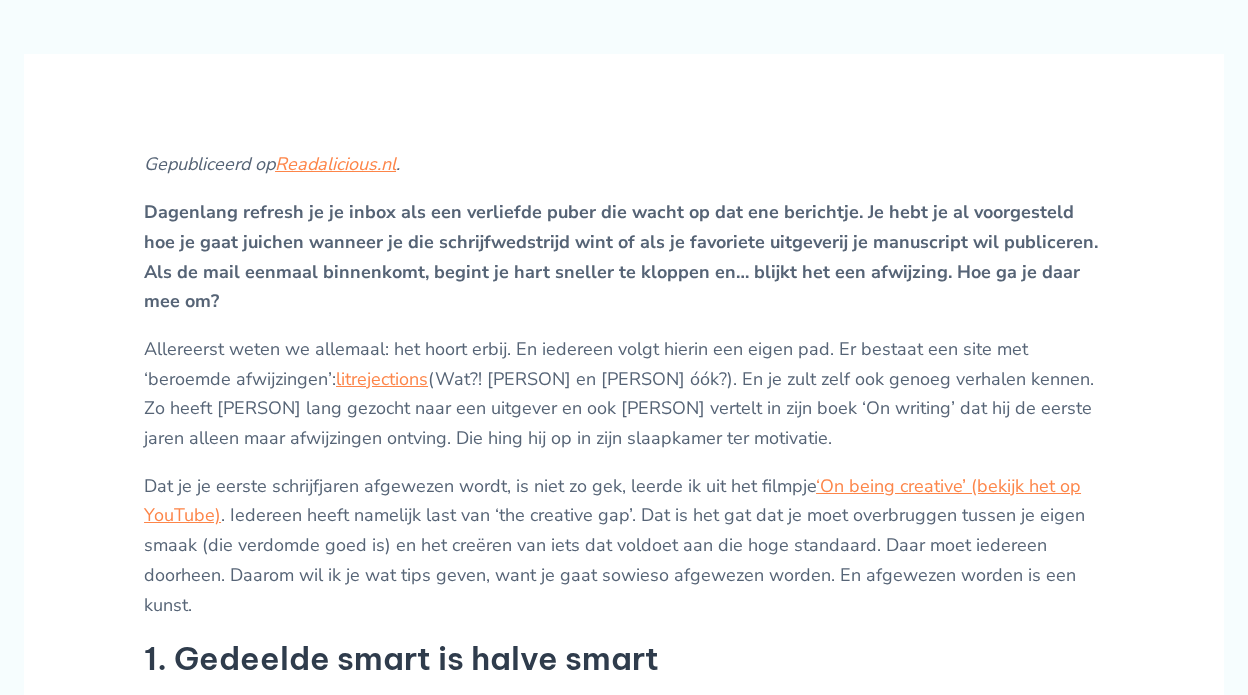 scroll, scrollTop: 1100, scrollLeft: 0, axis: vertical 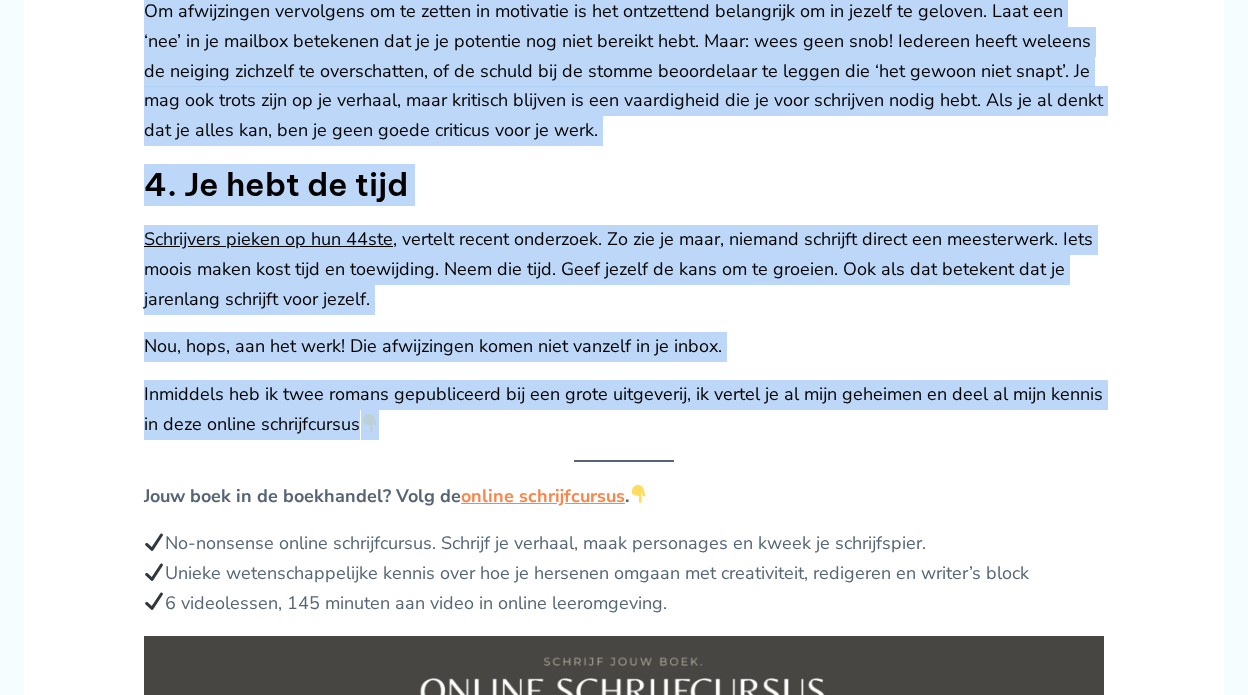 drag, startPoint x: 147, startPoint y: 93, endPoint x: 882, endPoint y: 401, distance: 796.92474 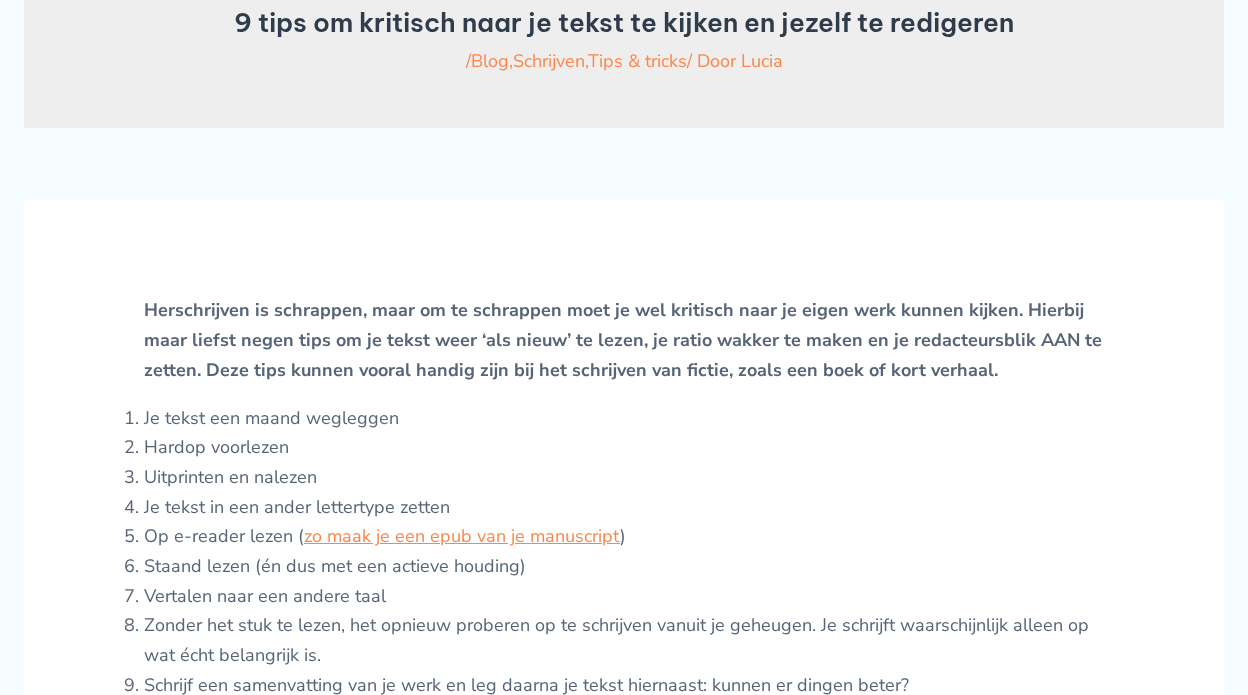 scroll, scrollTop: 700, scrollLeft: 0, axis: vertical 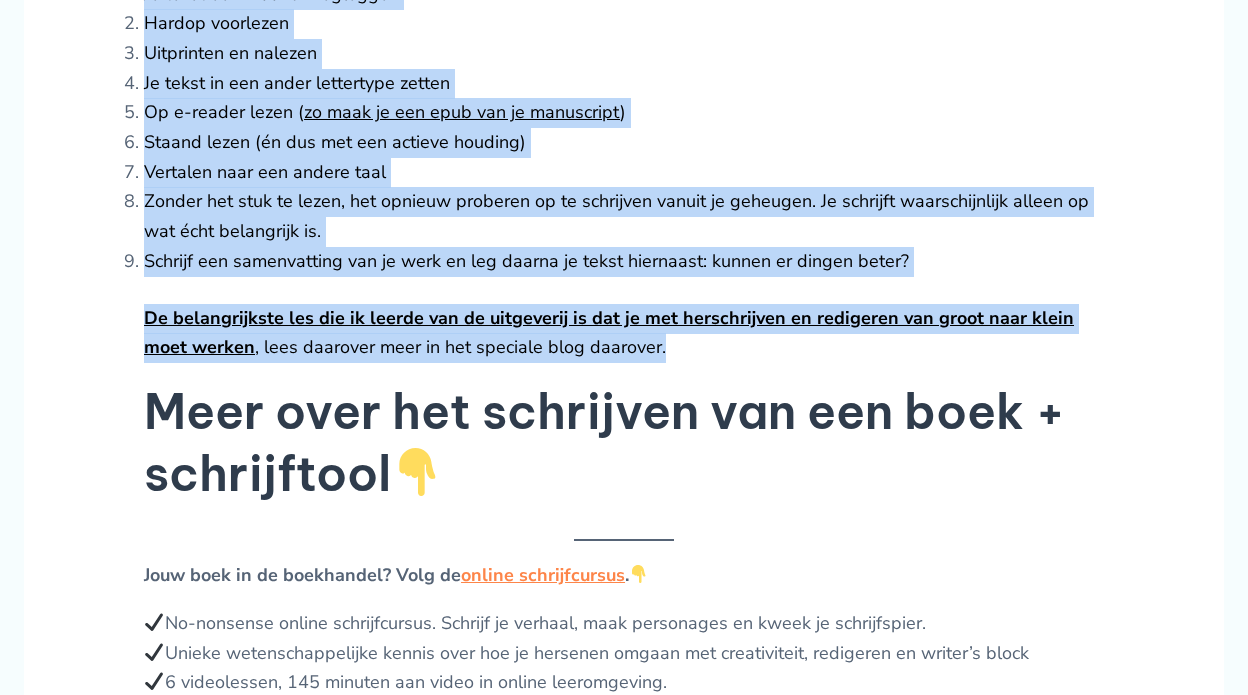 drag, startPoint x: 146, startPoint y: 314, endPoint x: 747, endPoint y: 351, distance: 602.1379 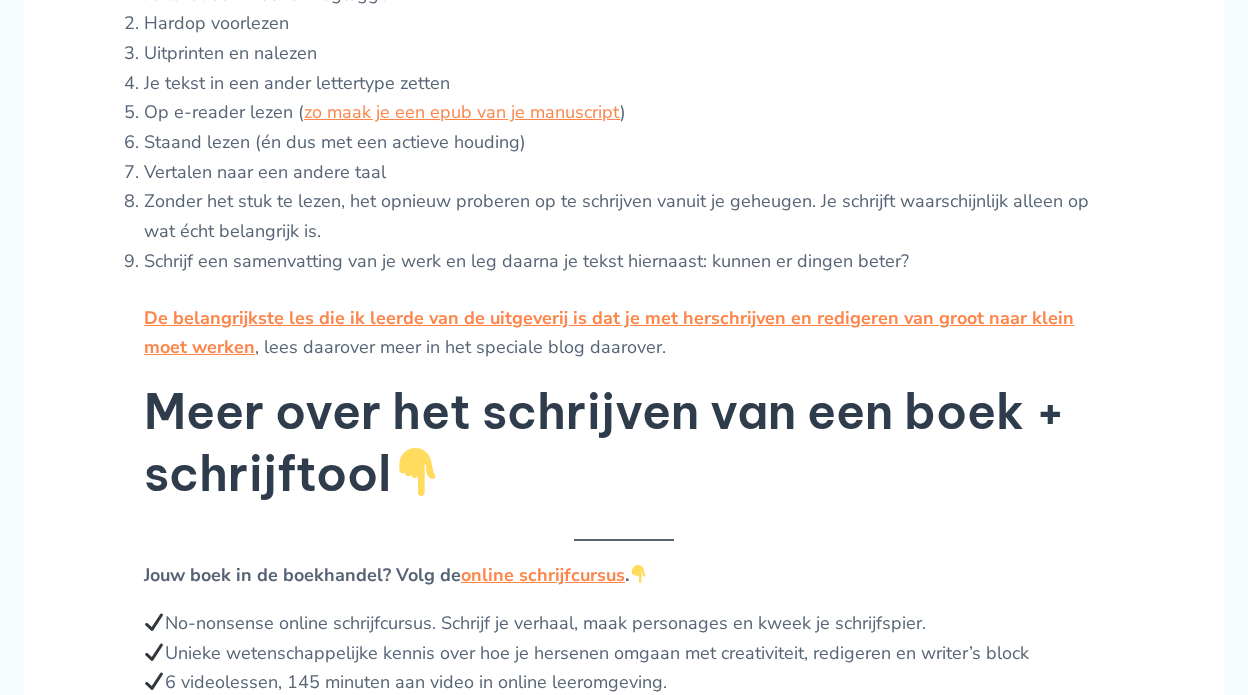 click on "Herschrijven is schrappen, maar om te schrappen moet je wel kritisch naar je eigen werk kunnen kijken. Hierbij maar liefst negen tips om je tekst weer ‘als nieuw’ te lezen, je ratio wakker te maken en je redacteursblik AAN te zetten. Deze tips kunnen vooral handig zijn bij het schrijven van fictie, zoals een boek of kort verhaal.
Je tekst een maand wegleggen Hardop voorlezen Uitprinten en nalezen Je tekst in een ander lettertype zetten Op e-reader lezen ( zo maak je een epub van je manuscript ) Staand lezen (én dus met een actieve houding)  Vertalen naar een andere taal Zonder het stuk te lezen, het opnieuw proberen op te schrijven vanuit je geheugen. Je schrijft waarschijnlijk alleen op wat écht belangrijk is. Schrijf een samenvatting van je werk en leg daarna je tekst hiernaast: kunnen er dingen beter?
De belangrijkste les die ik leerde van de uitgeverij is dat je met herschrijven en redigeren van groot naar klein moet werken
online schrijfcursus ." at bounding box center [624, 1018] 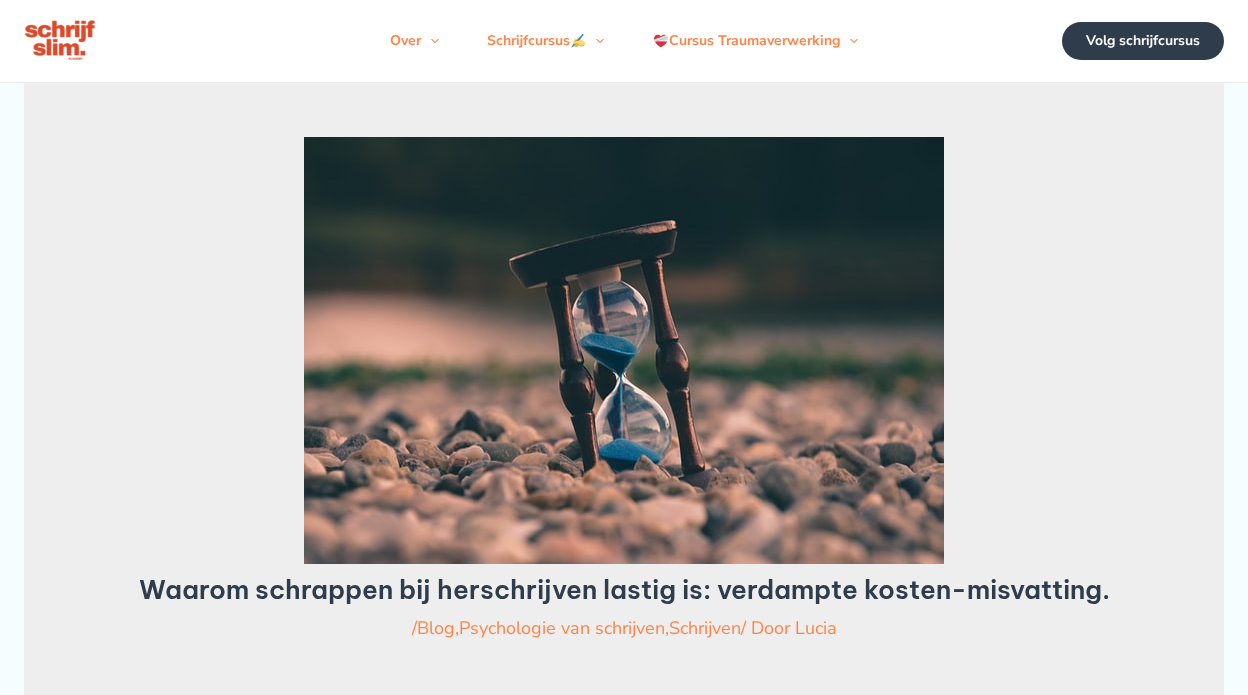 scroll, scrollTop: 500, scrollLeft: 0, axis: vertical 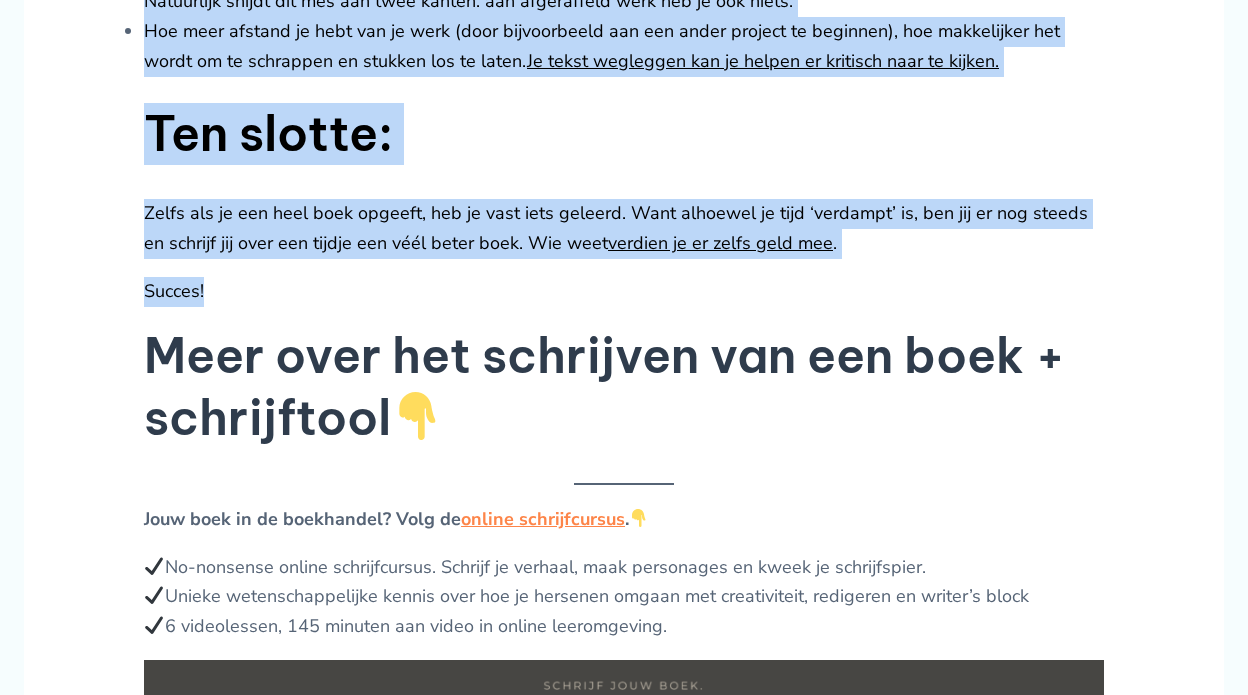 drag, startPoint x: 144, startPoint y: 375, endPoint x: 1023, endPoint y: 292, distance: 882.91 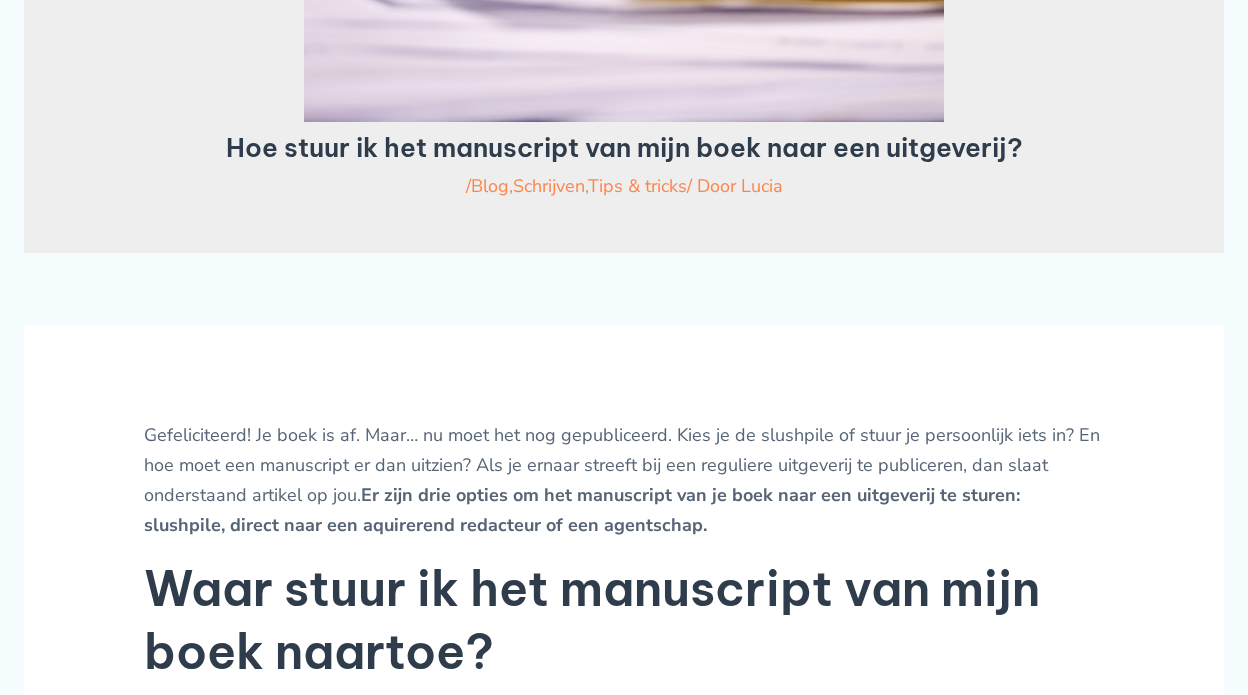 scroll, scrollTop: 1100, scrollLeft: 0, axis: vertical 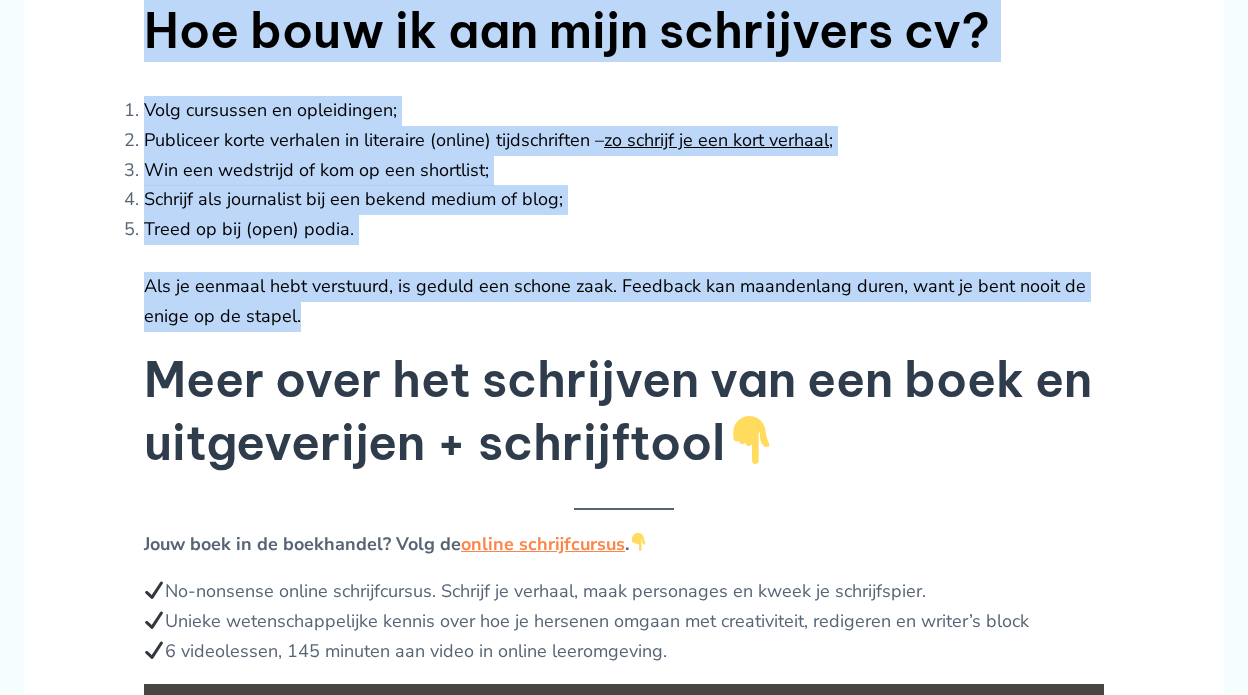 drag, startPoint x: 146, startPoint y: 303, endPoint x: 1105, endPoint y: 309, distance: 959.0188 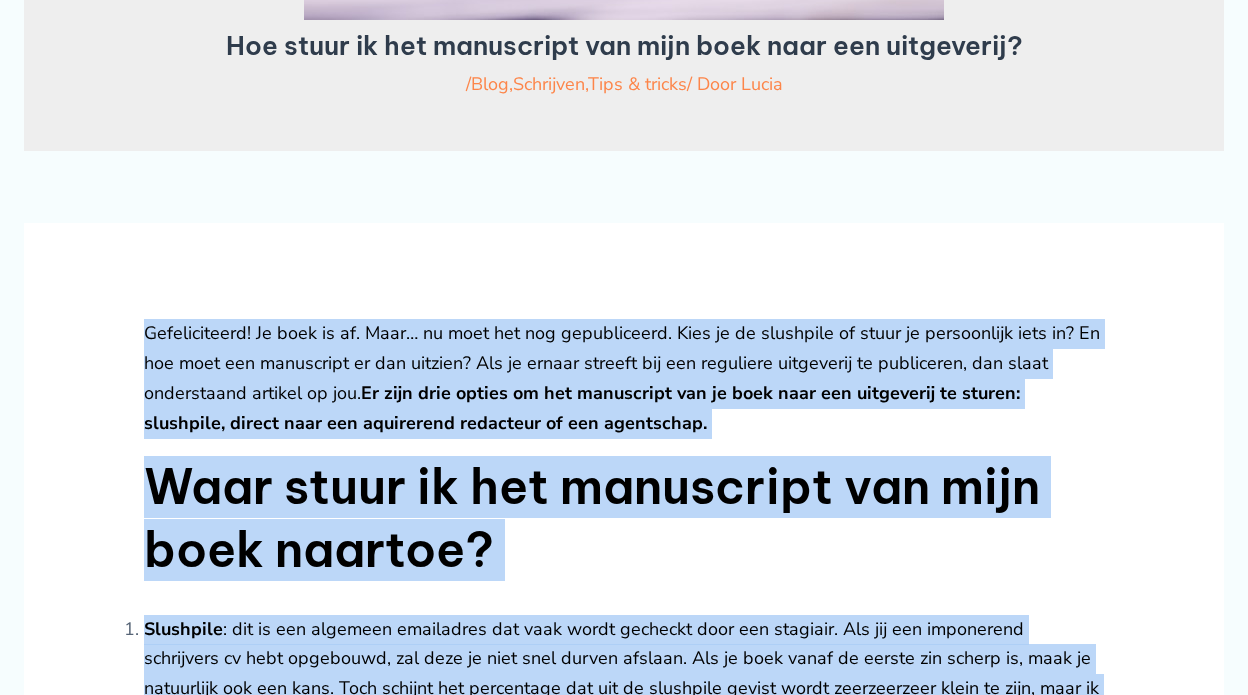 scroll, scrollTop: 1076, scrollLeft: 0, axis: vertical 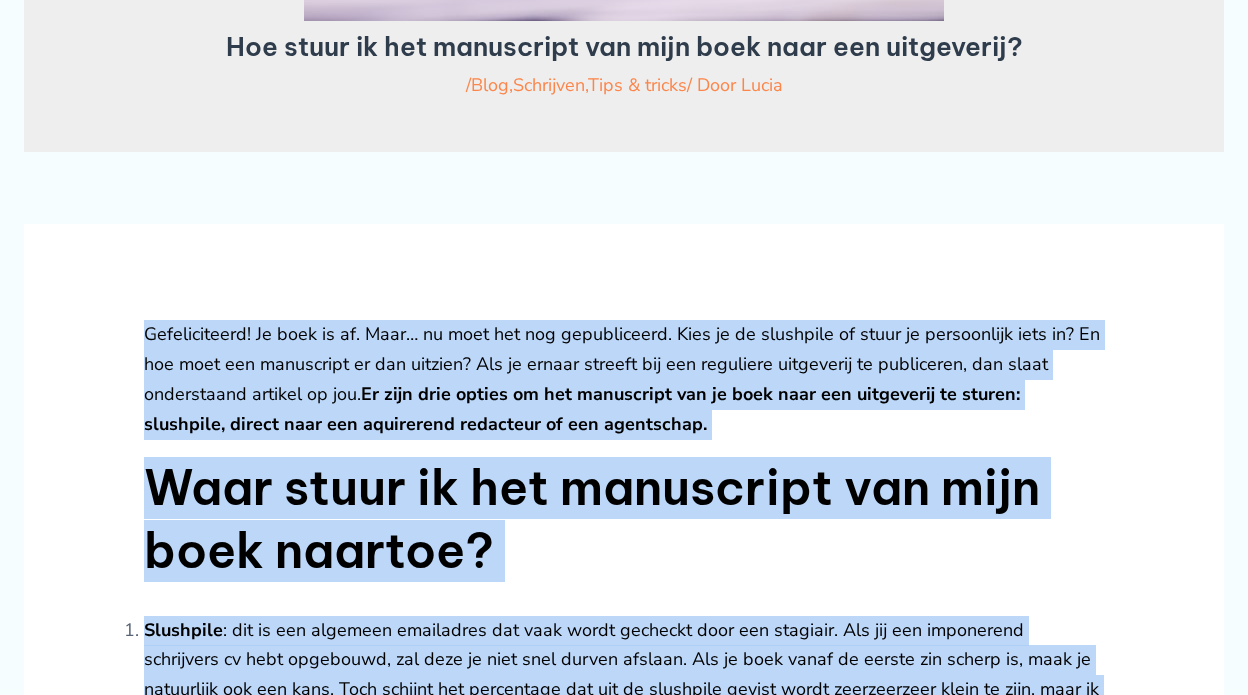copy on "Gefeliciteerd! Je boek is af. Maar… nu moet het nog gepubliceerd. Kies je de slushpile of stuur je persoonlijk iets in? En hoe moet een manuscript er dan uitzien? Als je ernaar streeft bij een reguliere uitgeverij te publiceren, dan slaat onderstaand artikel op jou.  Er zijn drie opties om het manuscript van je boek naar een uitgeverij te sturen: slushpile, direct naar een aquirerend redacteur of een agentschap.
Waar stuur ik het manuscript van mijn boek naartoe?
Slushpile : dit is een algemeen emailadres dat vaak wordt gecheckt door een stagiair. Als jij een imponerend schrijvers cv hebt opgebouwd, zal deze je niet snel durven afslaan. Als je boek vanaf de eerste zin scherp is, maak je natuurlijk ook een kans. Toch schijnt het percentage dat uit de slushpile gevist wordt zeerzeerzeer klein te zijn, maar ik ken iemand die het gelukt is… dus zeg nooit, nooit :).
Persoonlijk e-mailadres van acquirerend redacteur:  op evenementen met schrijvers of debutanten zijn soms hun redacteuren mee. Als je moedig ..." 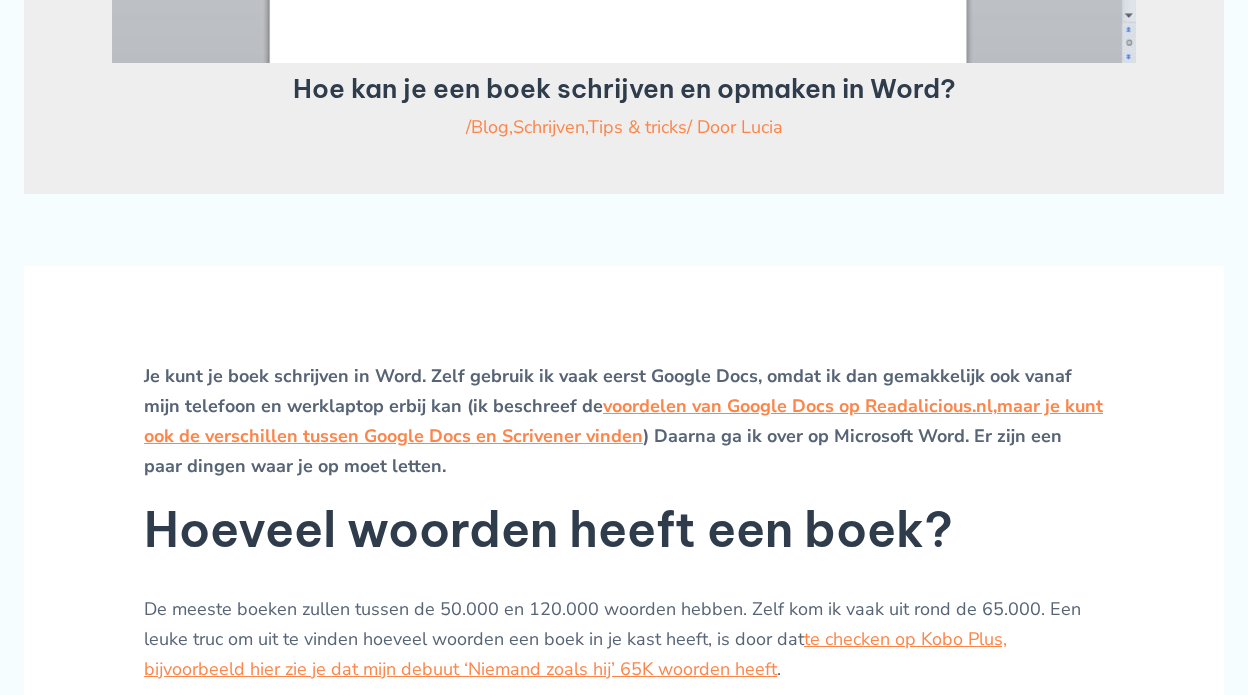 scroll, scrollTop: 600, scrollLeft: 0, axis: vertical 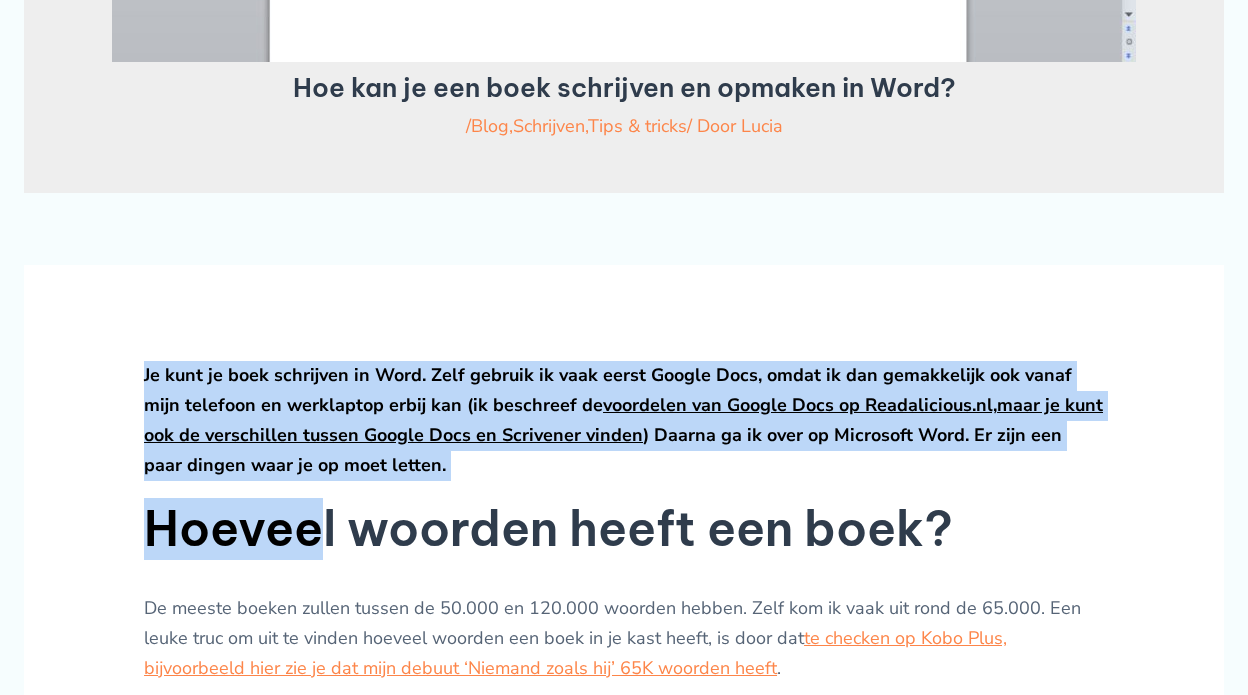 drag, startPoint x: 146, startPoint y: 369, endPoint x: 323, endPoint y: 553, distance: 255.31354 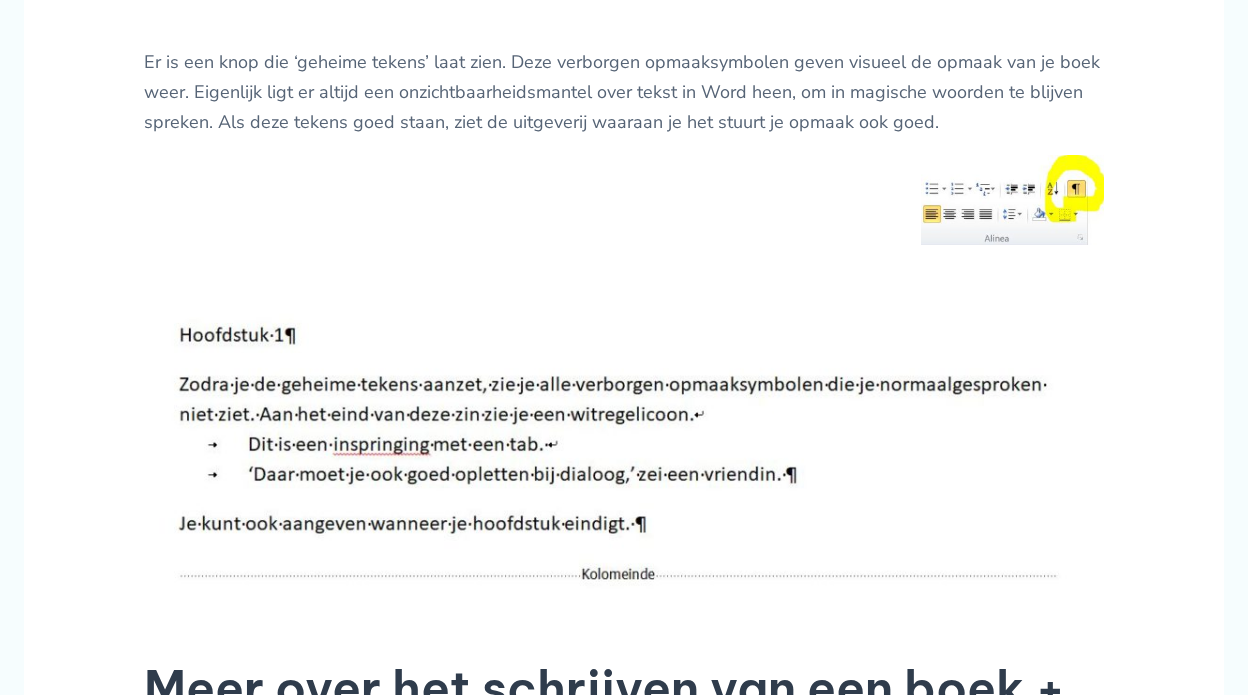 scroll, scrollTop: 2200, scrollLeft: 0, axis: vertical 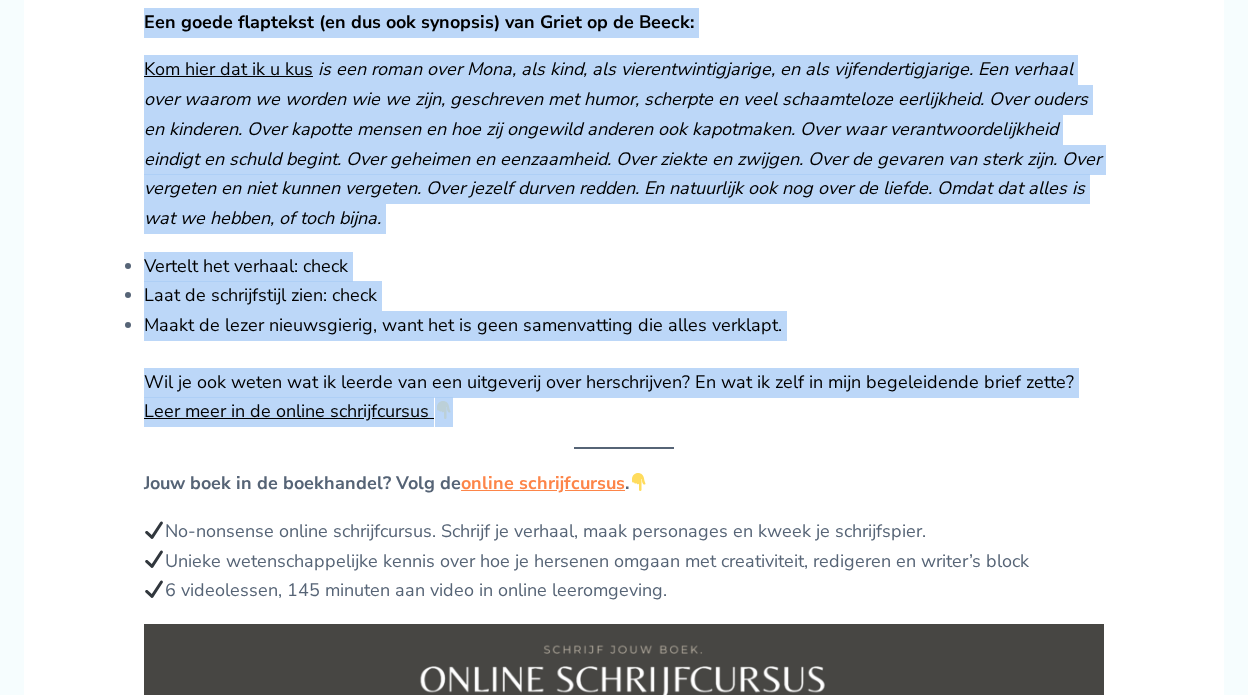 drag, startPoint x: 147, startPoint y: 169, endPoint x: 960, endPoint y: 438, distance: 856.34686 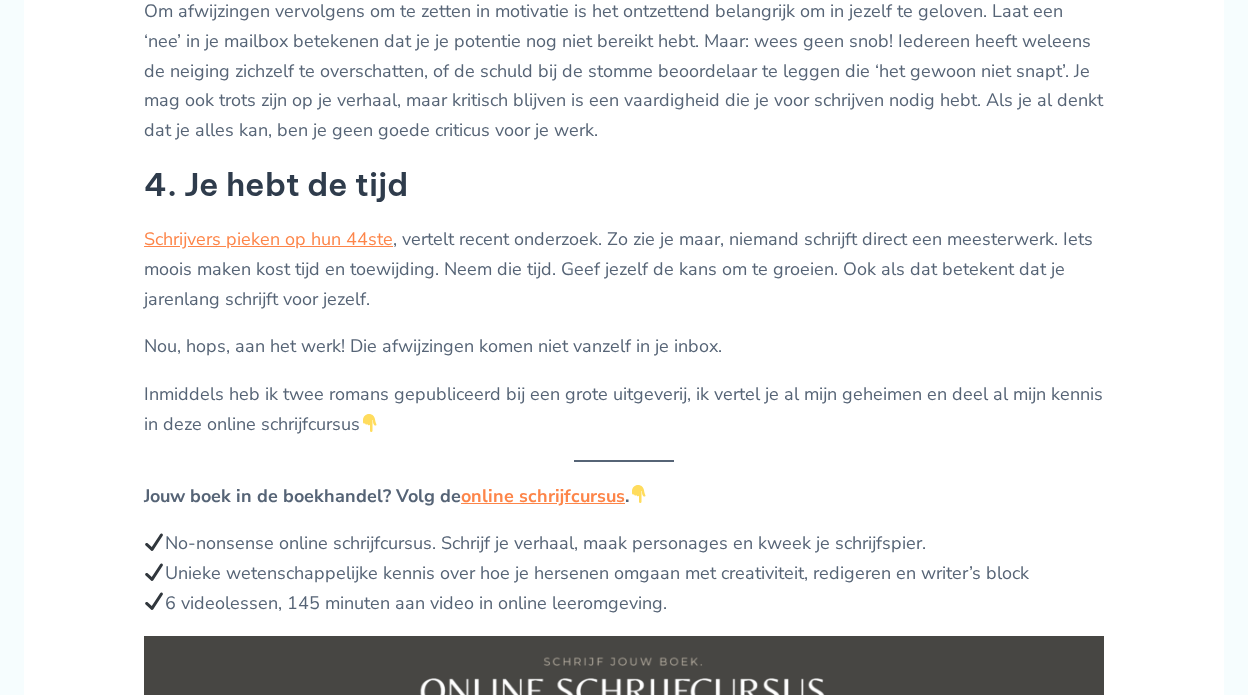 click on "Gepubliceerd op  Readalicious.nl .
Dagenlang refresh je je inbox als een verliefde puber die wacht op dat ene berichtje. Je hebt je al voorgesteld hoe je gaat juichen wanneer je die schrijfwedstrijd wint of als je favoriete uitgeverij je manuscript wil publiceren. Als de mail eenmaal binnenkomt, begint je hart sneller te kloppen en… blijkt het een afwijzing. Hoe ga je daar mee om?
Allereerst weten we allemaal: het hoort erbij. En iedereen volgt hierin een eigen pad. Er bestaat een site met ‘beroemde afwijzingen’:  litrejections  (Wat?! Anne Frank en C.S. Lewis óók?). En je zult zelf ook genoeg verhalen kennen. Zo heeft J.K. Rowling lang gezocht naar een uitgever en ook Stephen King vertelt in zijn boek ‘On writing’ dat hij de eerste jaren alleen maar afwijzingen ontving. Die hing hij op in zijn slaapkamer ter motivatie.
Dat je je eerste schrijfjaren afgewezen wordt, is niet zo gek, leerde ik uit het filmpje  ‘On being creative’ (bekijk het op YouTube)
." at bounding box center (624, 129) 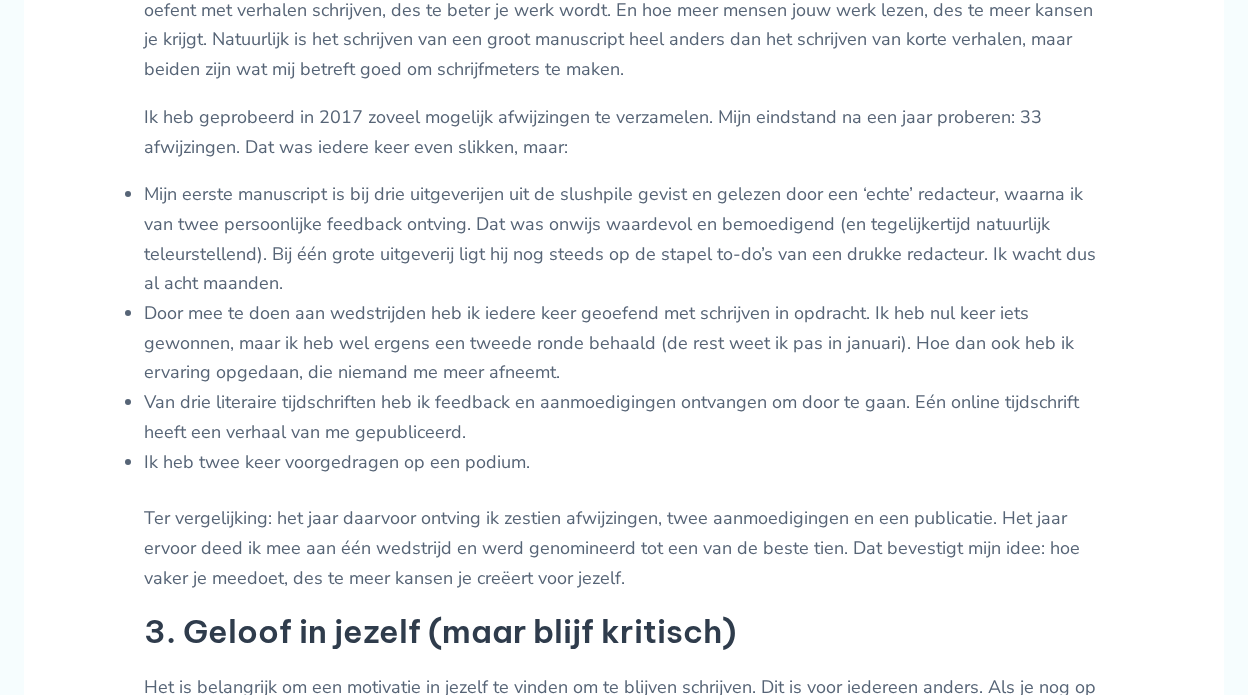 scroll, scrollTop: 2013, scrollLeft: 0, axis: vertical 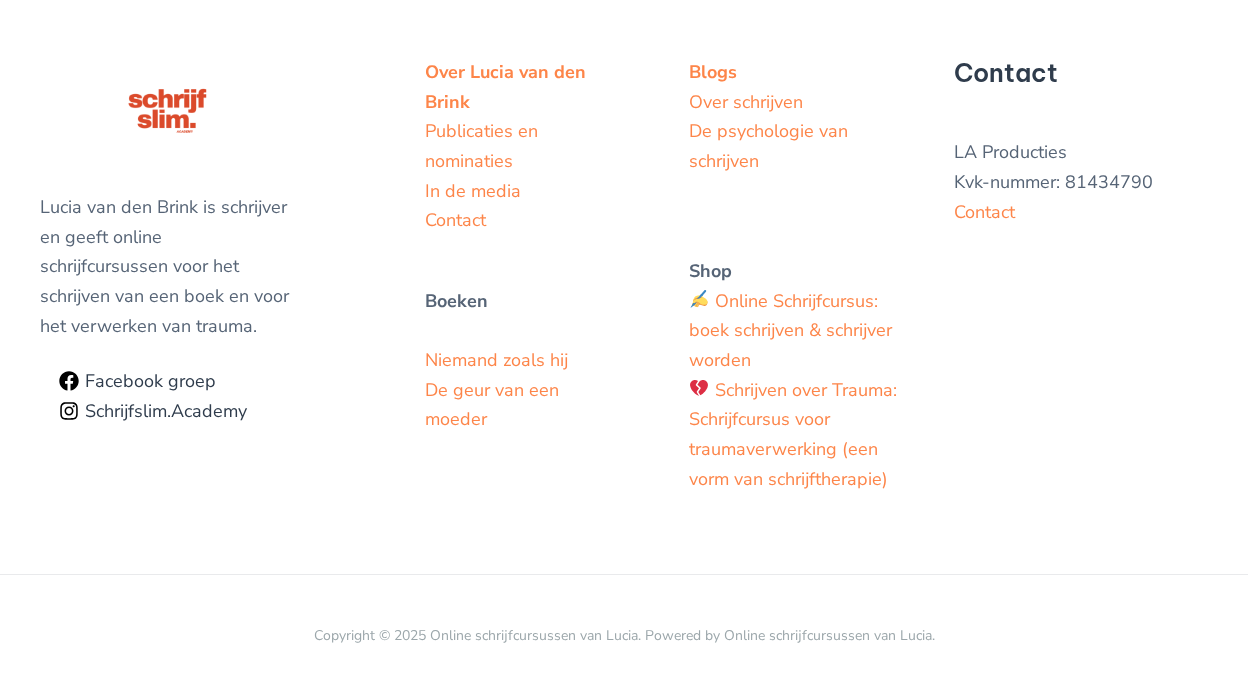 click on "Lucia van den Brink is schrijver en geeft online schrijfcursussen voor het schrijven van een boek en voor het verwerken van trauma.
Facebook groep Schrijfslim.Academy
Over Lucia van den Brink Publicaties en nominaties In de media Contact
Boeken Niemand zoals hij De geur van een moeder
Blogs Over schrijven De psychologie van schrijven
Shop
Online Schrijfcursus: boek schrijven & schrijver worden
Schrijven over Trauma: Schrijfcursus voor traumaverwerking (een vorm van schrijftherapie)
Contact
LA Producties Kvk-nummer: 81434790 Contact" at bounding box center [624, 264] 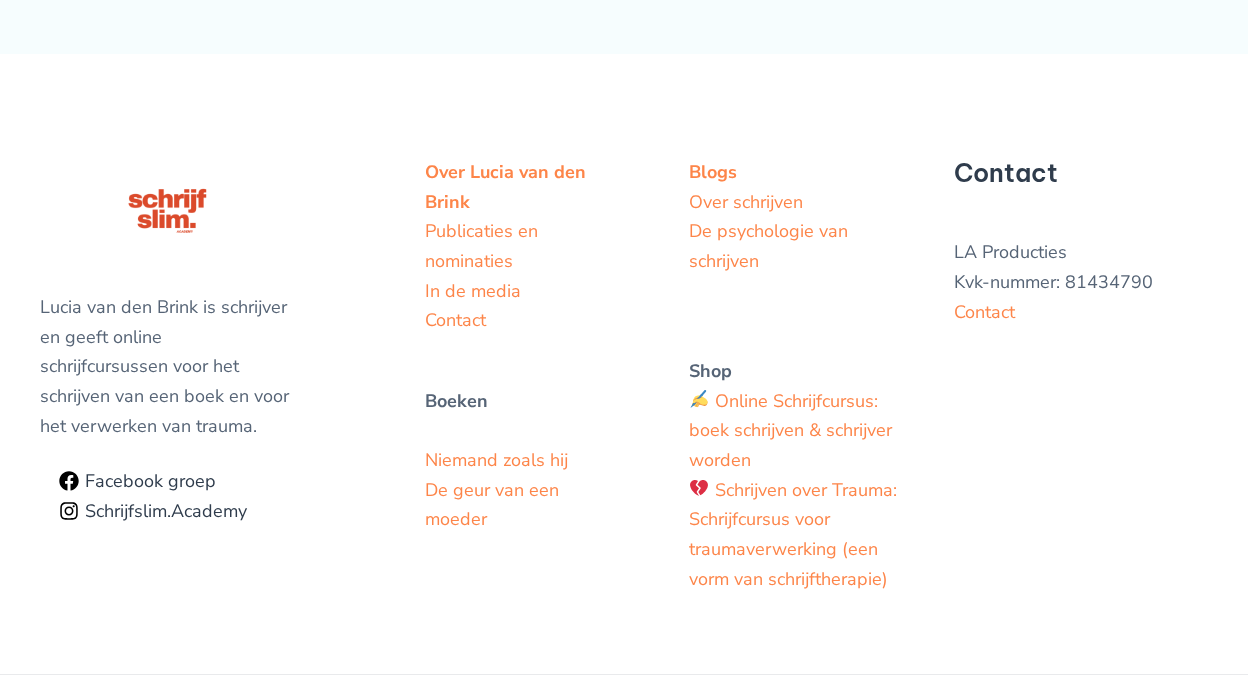 scroll, scrollTop: 2265, scrollLeft: 0, axis: vertical 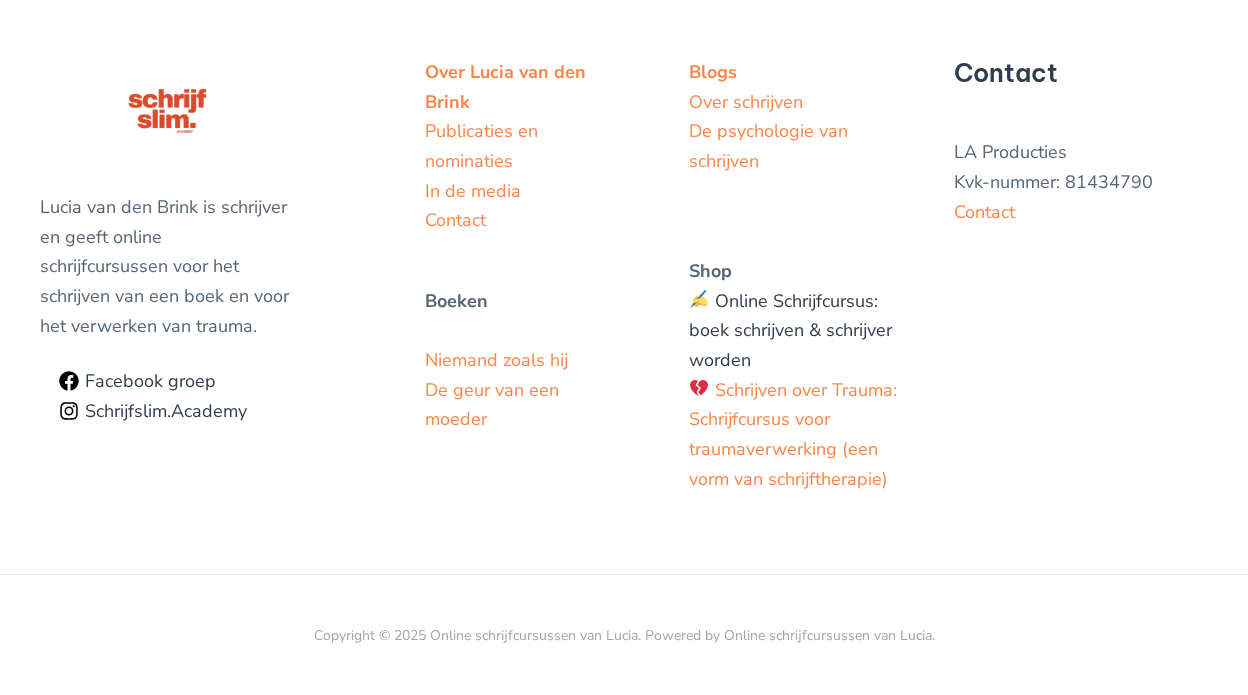 click on "Online Schrijfcursus: boek schrijven & schrijver worden" at bounding box center [790, 330] 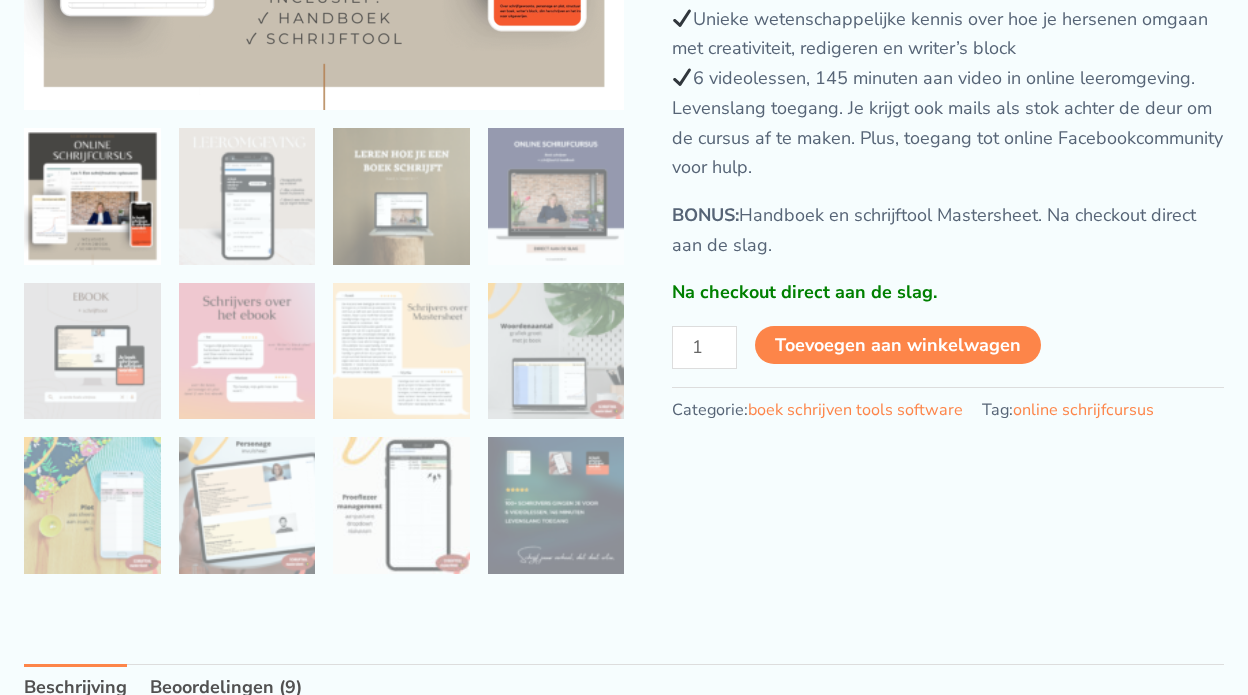 scroll, scrollTop: 600, scrollLeft: 0, axis: vertical 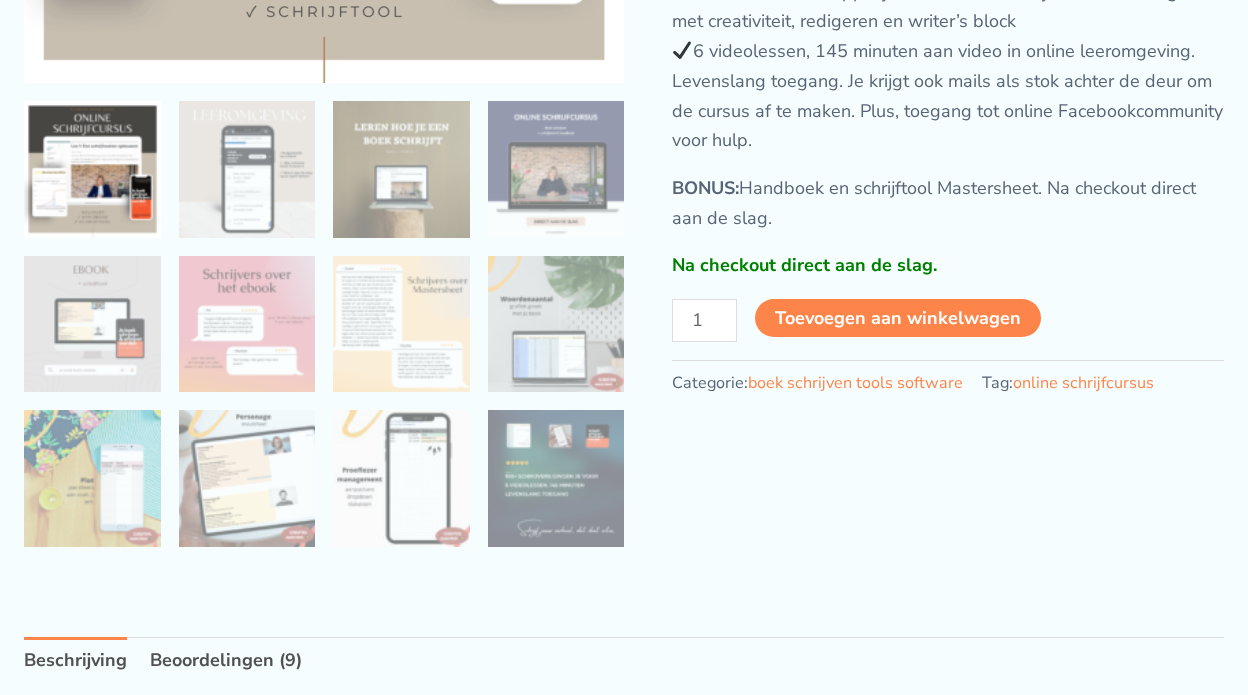 click at bounding box center (92, 169) 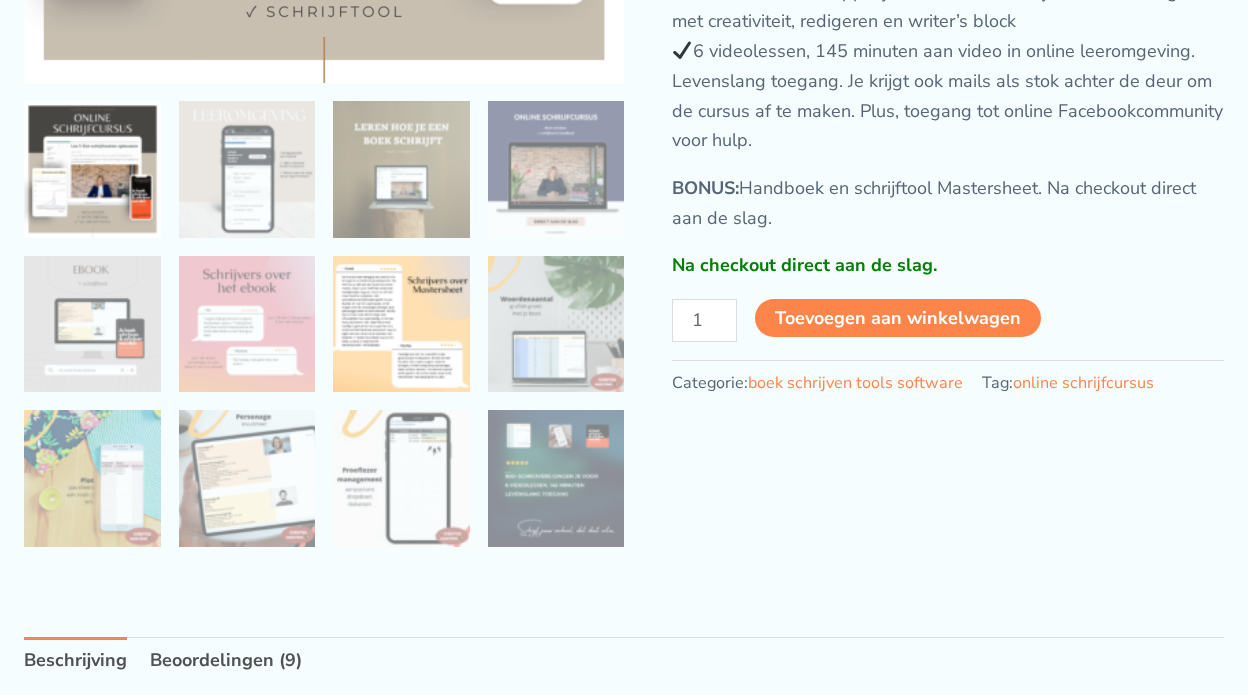 click at bounding box center (401, 324) 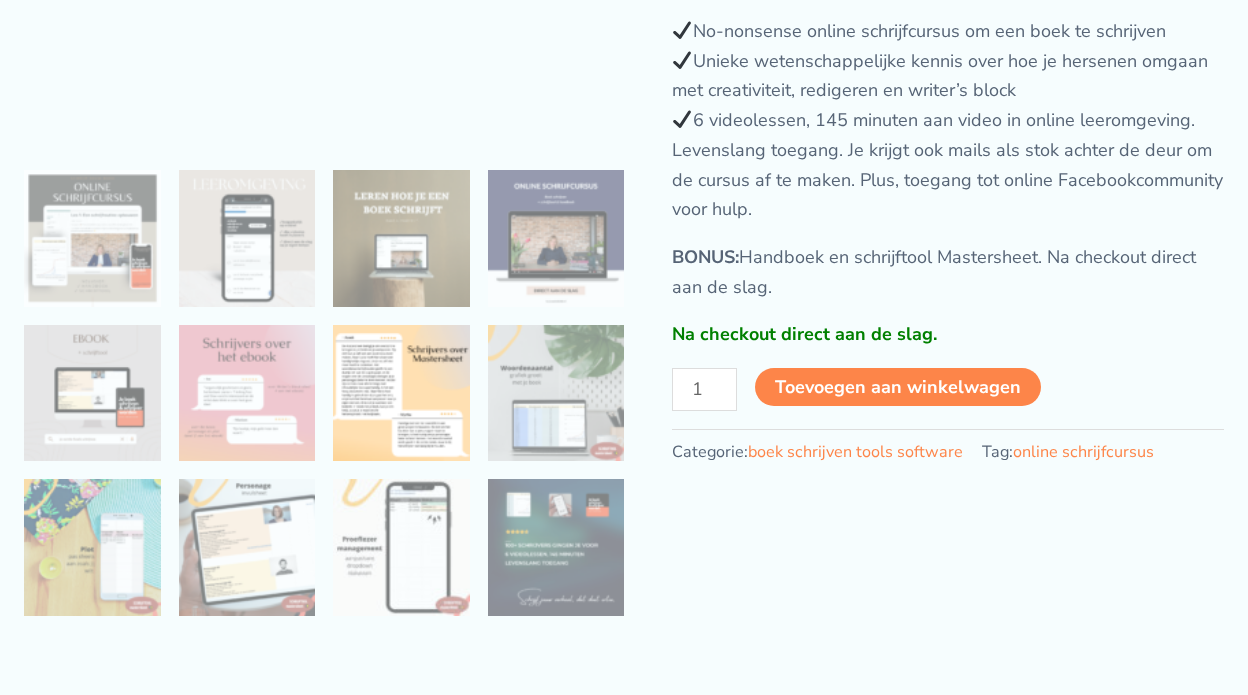 scroll, scrollTop: 600, scrollLeft: 0, axis: vertical 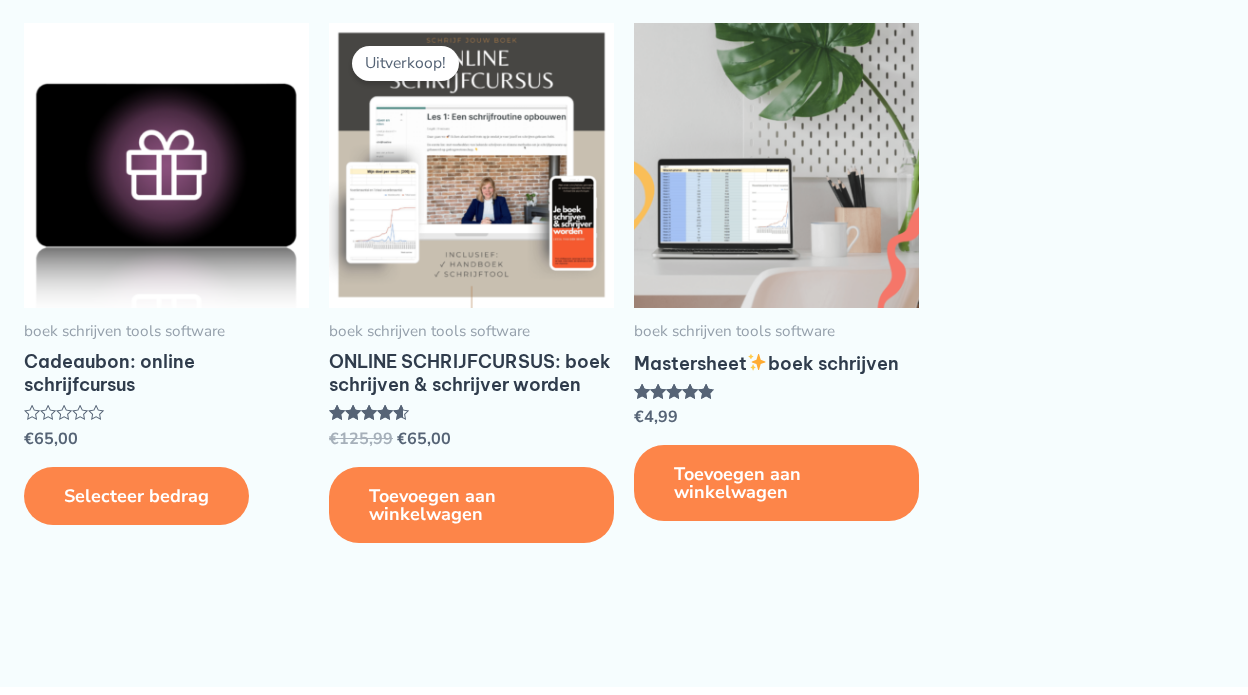 click on "Mastersheet   boek schrijven" at bounding box center [776, 363] 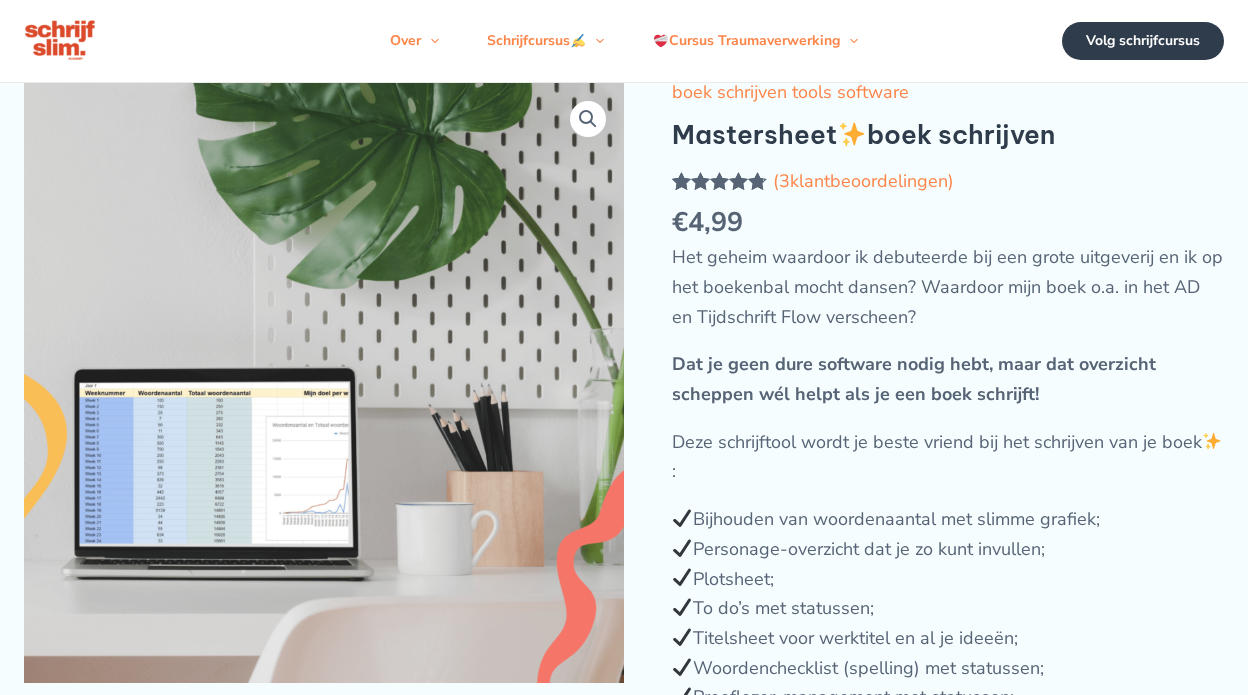 scroll, scrollTop: 0, scrollLeft: 0, axis: both 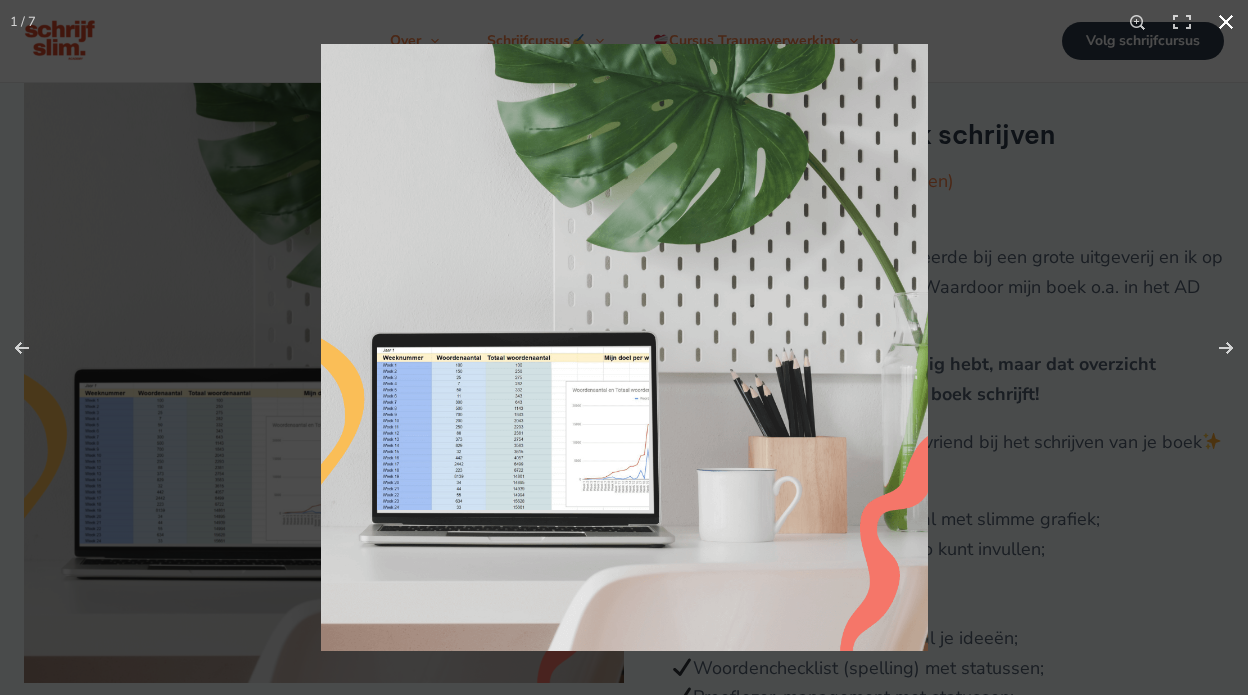 click at bounding box center (1226, 22) 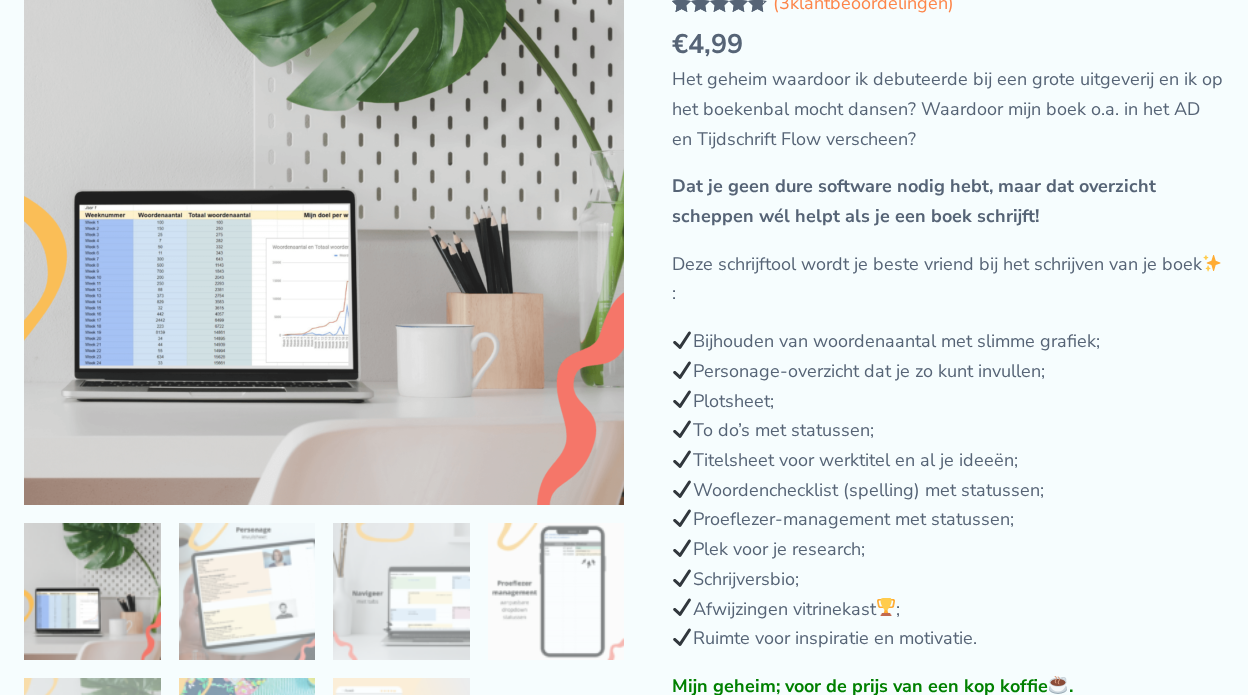scroll, scrollTop: 0, scrollLeft: 0, axis: both 